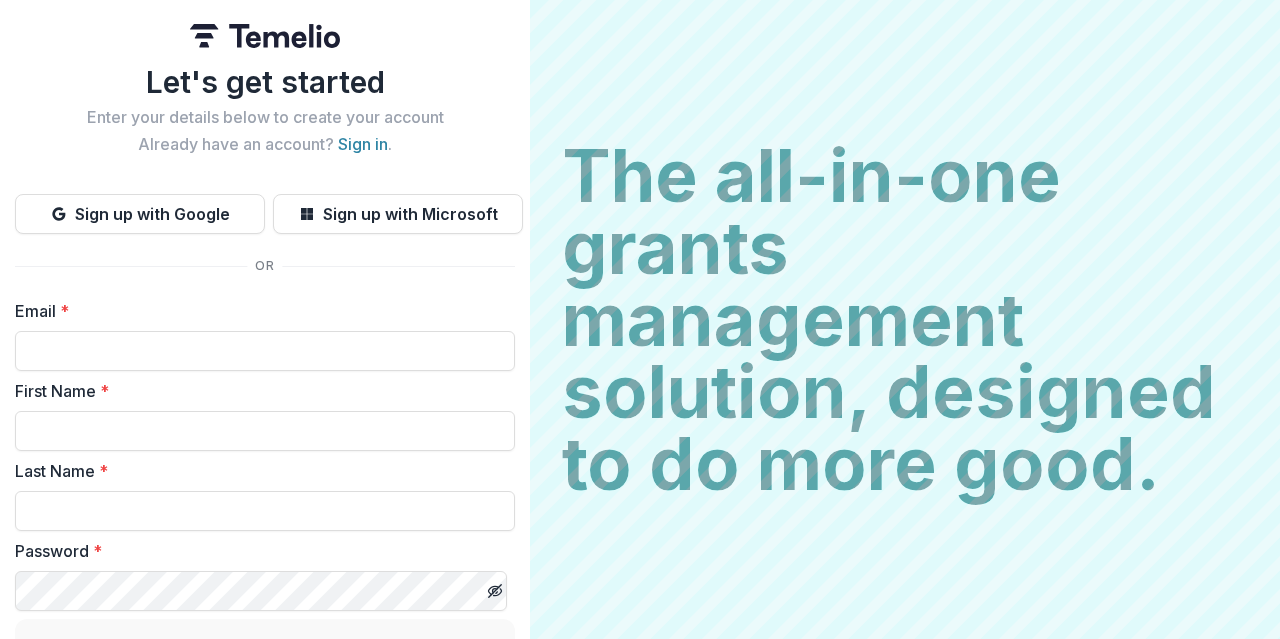 scroll, scrollTop: 0, scrollLeft: 0, axis: both 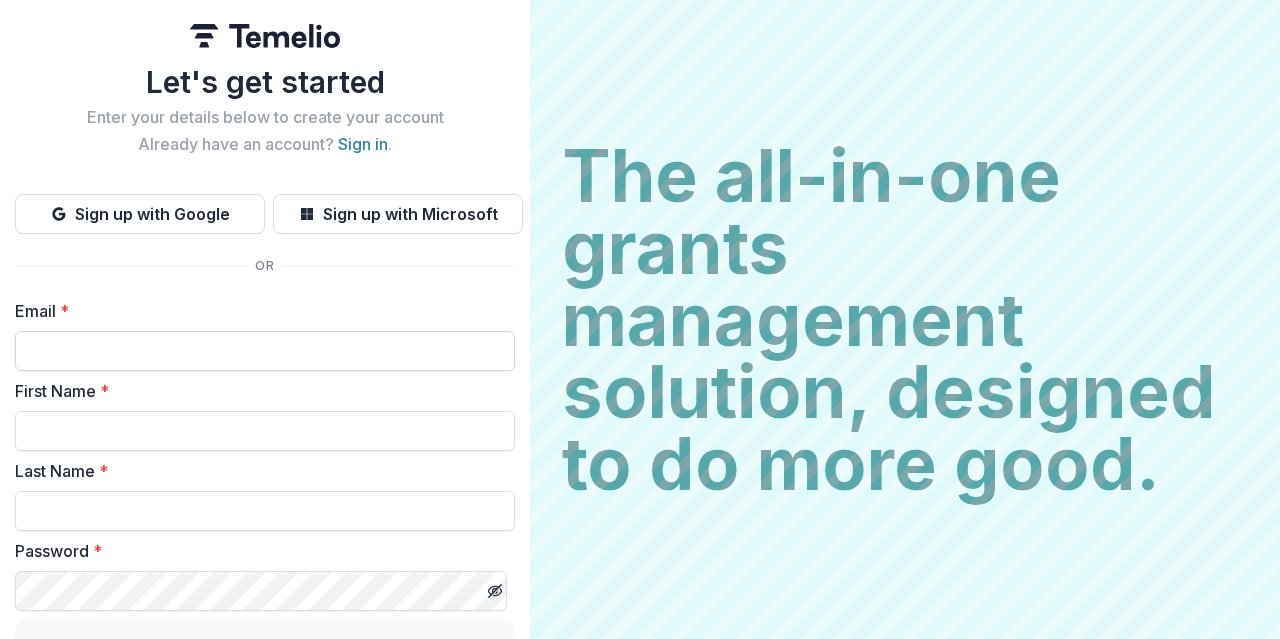 click on "Email *" at bounding box center (265, 351) 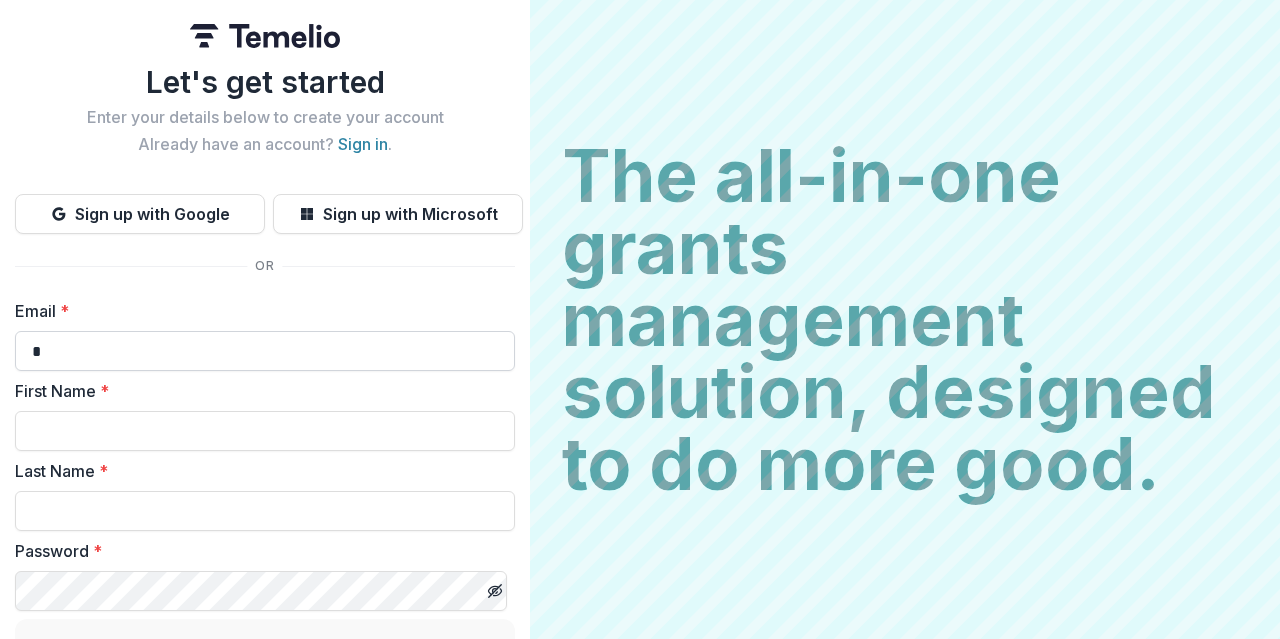 click on "*" at bounding box center [265, 351] 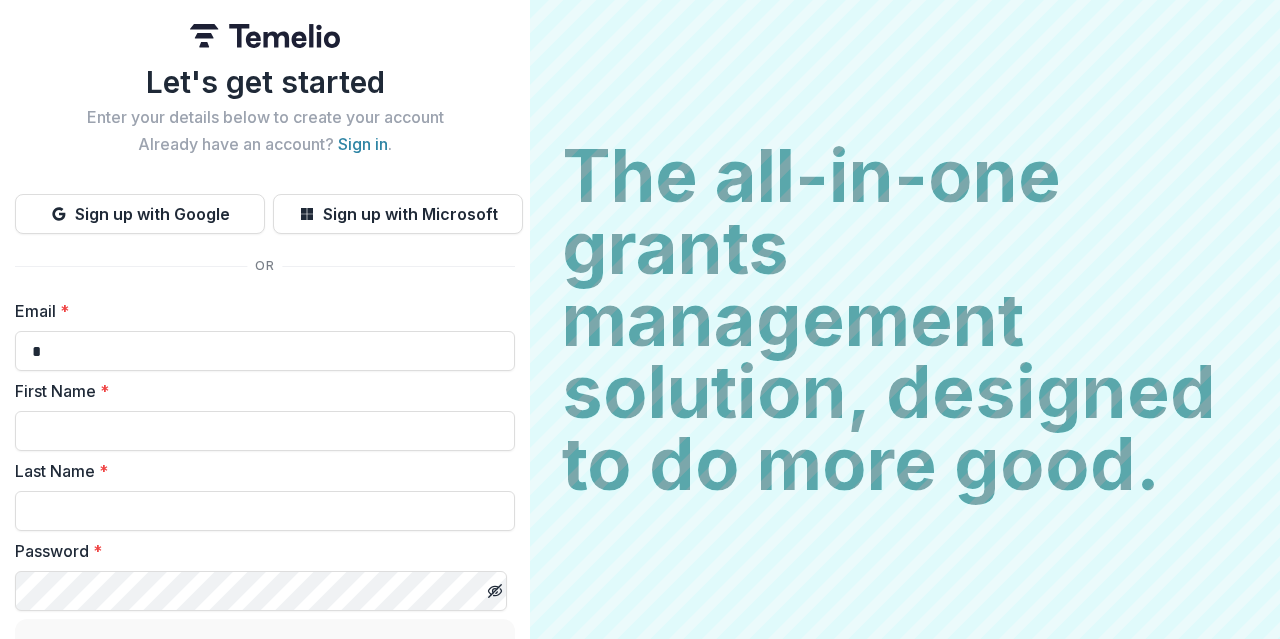 type on "**********" 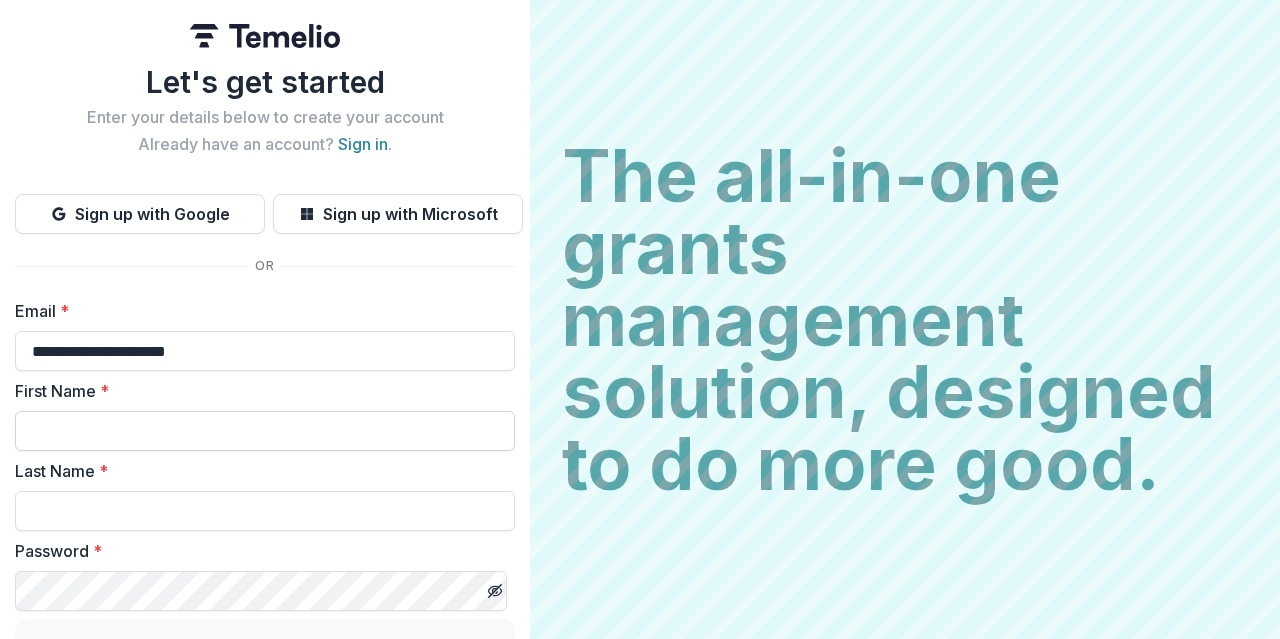 click on "First Name *" at bounding box center [265, 431] 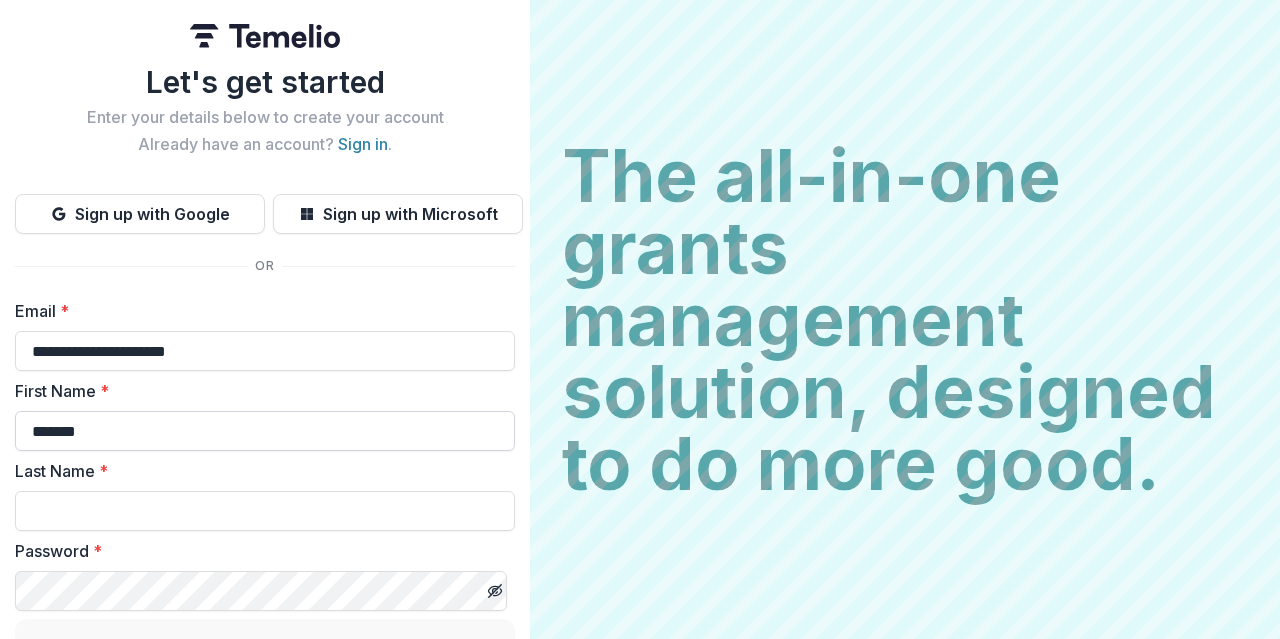 type on "*******" 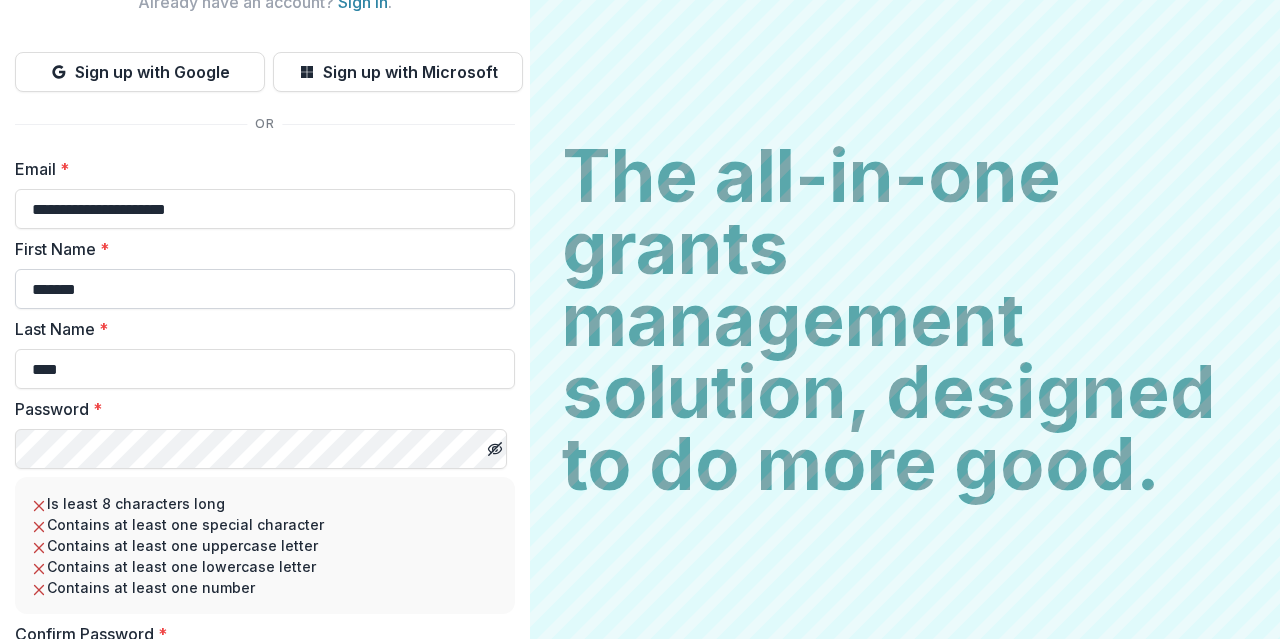 scroll, scrollTop: 160, scrollLeft: 0, axis: vertical 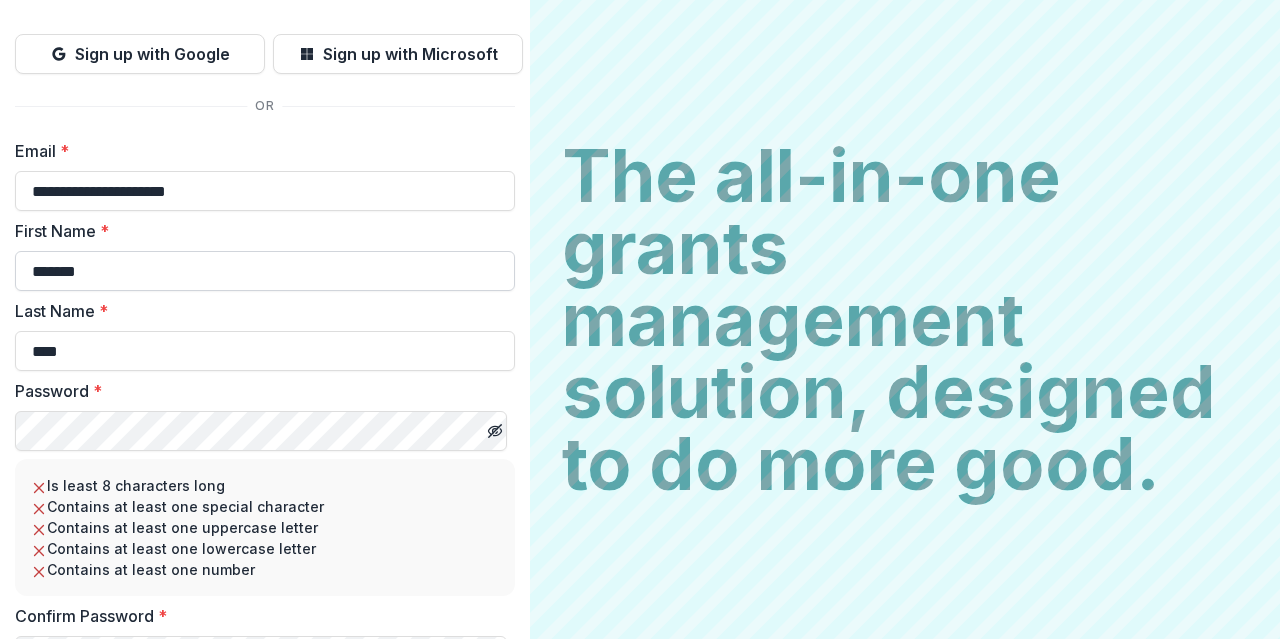 type on "****" 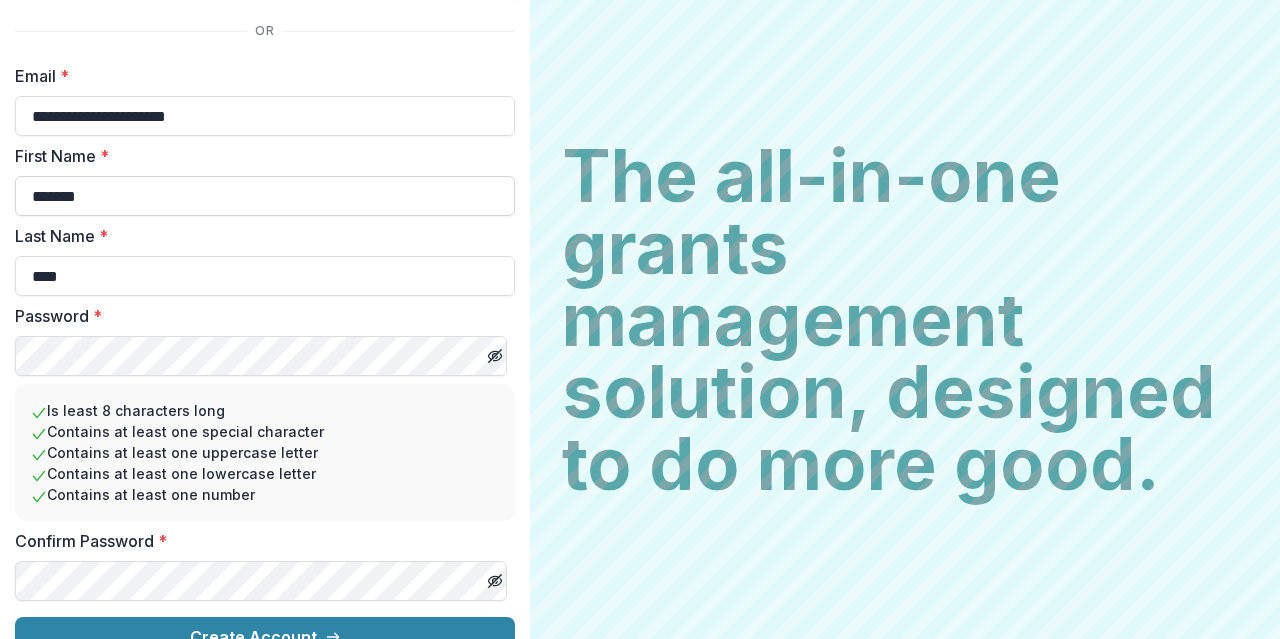 scroll, scrollTop: 268, scrollLeft: 0, axis: vertical 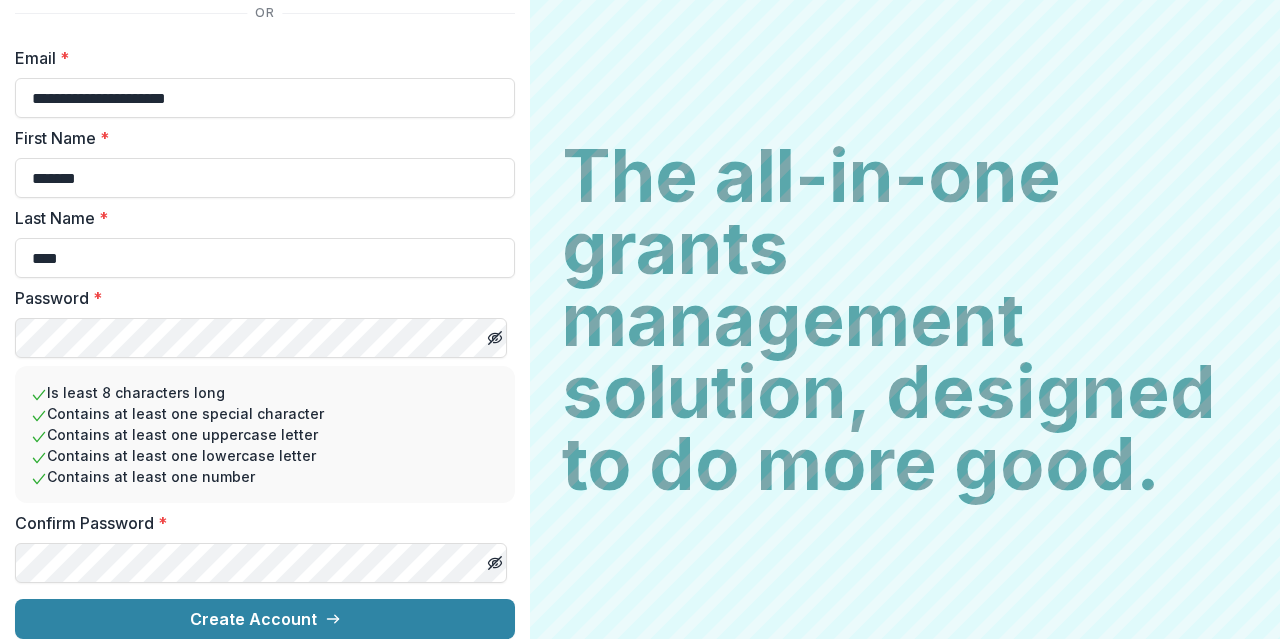 click on "Create Account" at bounding box center (265, 619) 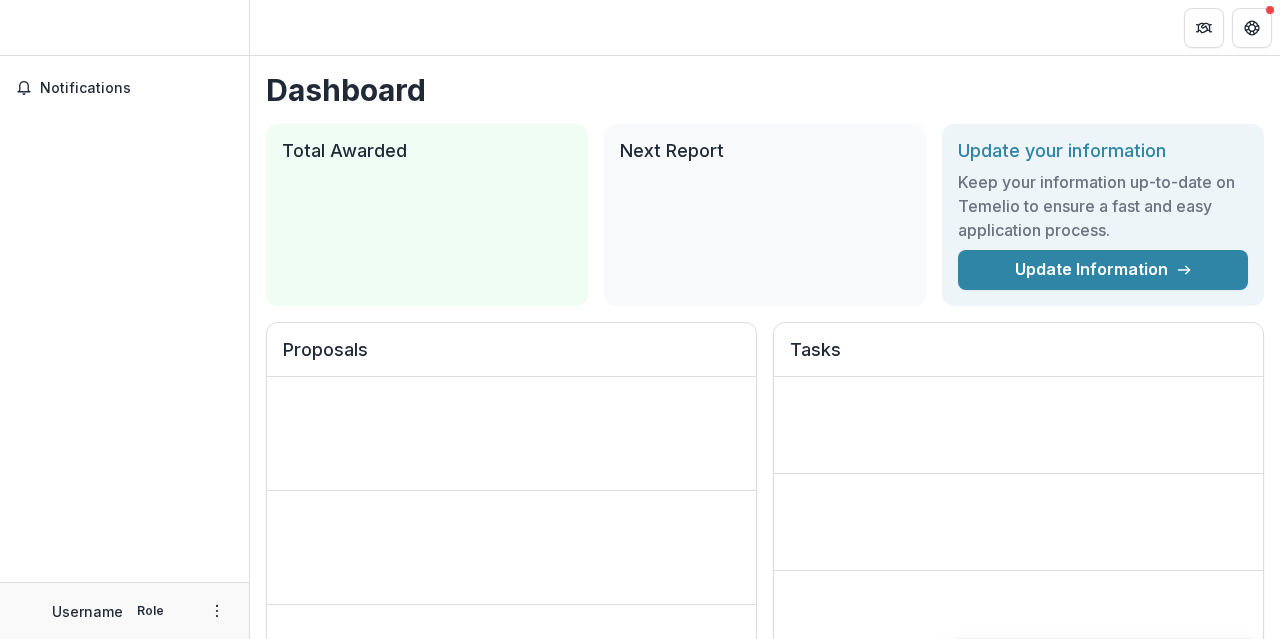 scroll, scrollTop: 0, scrollLeft: 0, axis: both 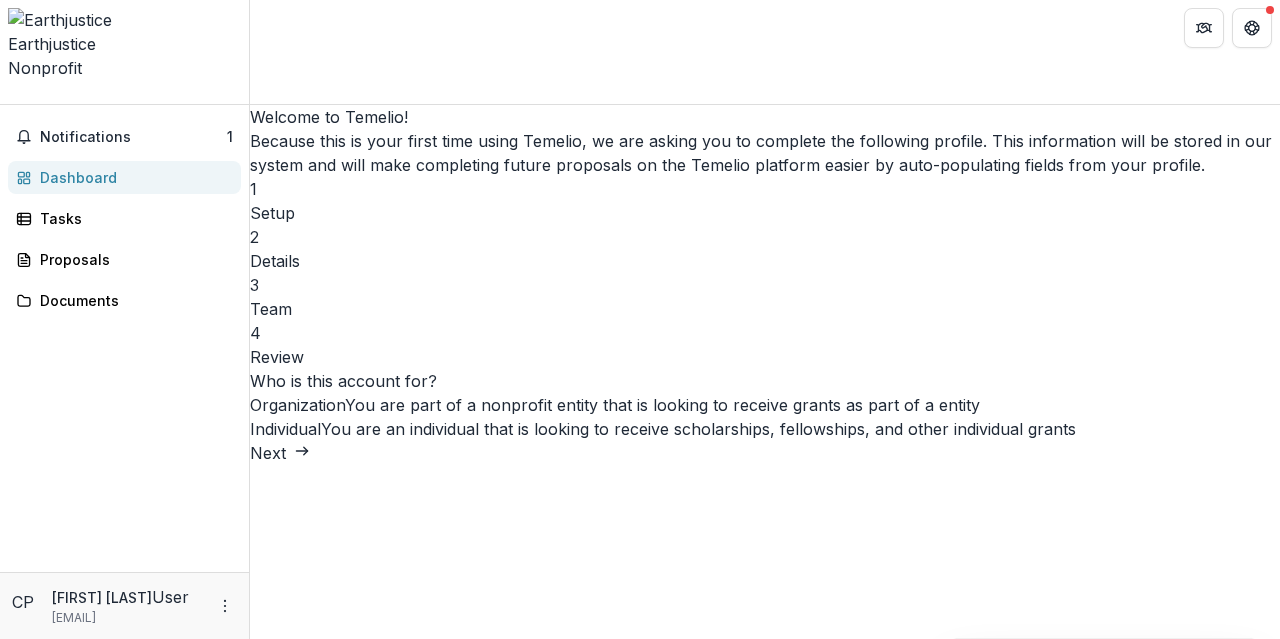 click on "Notifications 1 Dashboard Tasks Proposals Documents" at bounding box center (124, 338) 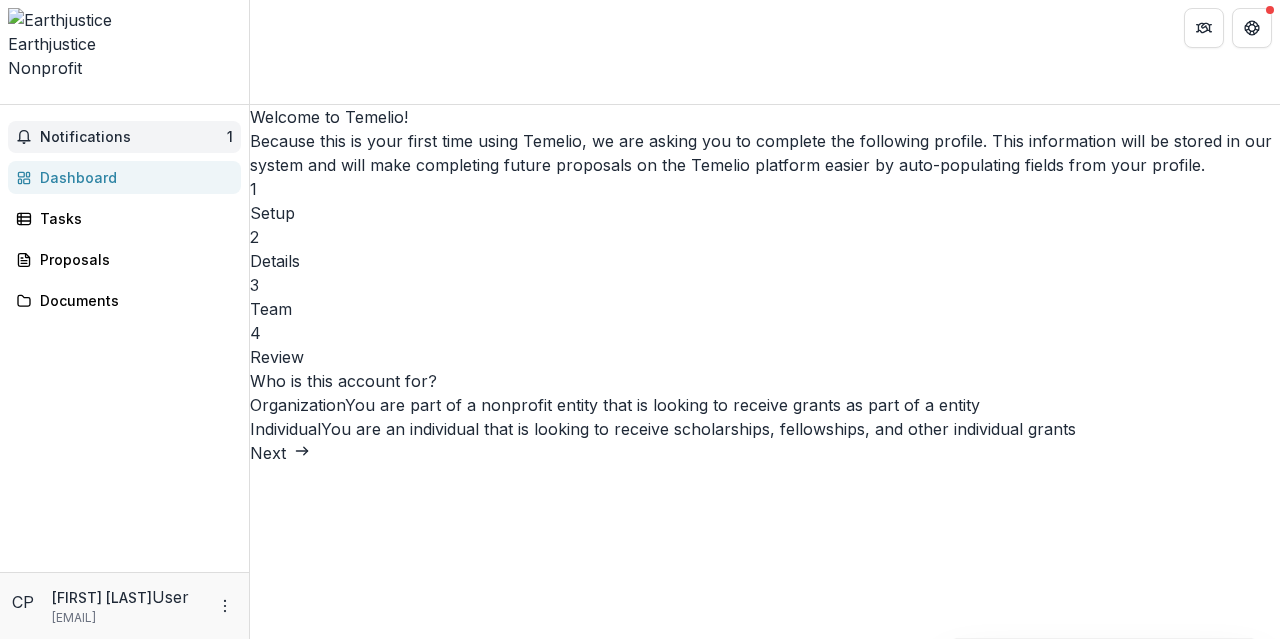 click on "Notifications" at bounding box center [133, 137] 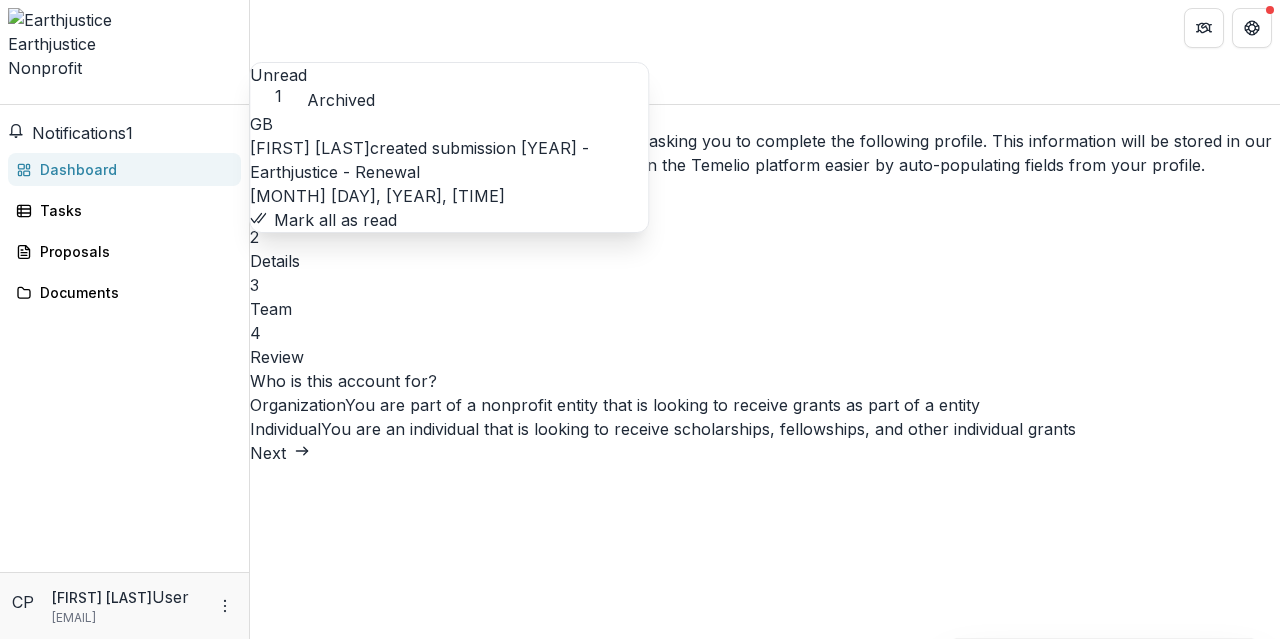click on "[YEAR] - Earthjustice - Renewal" at bounding box center [419, 160] 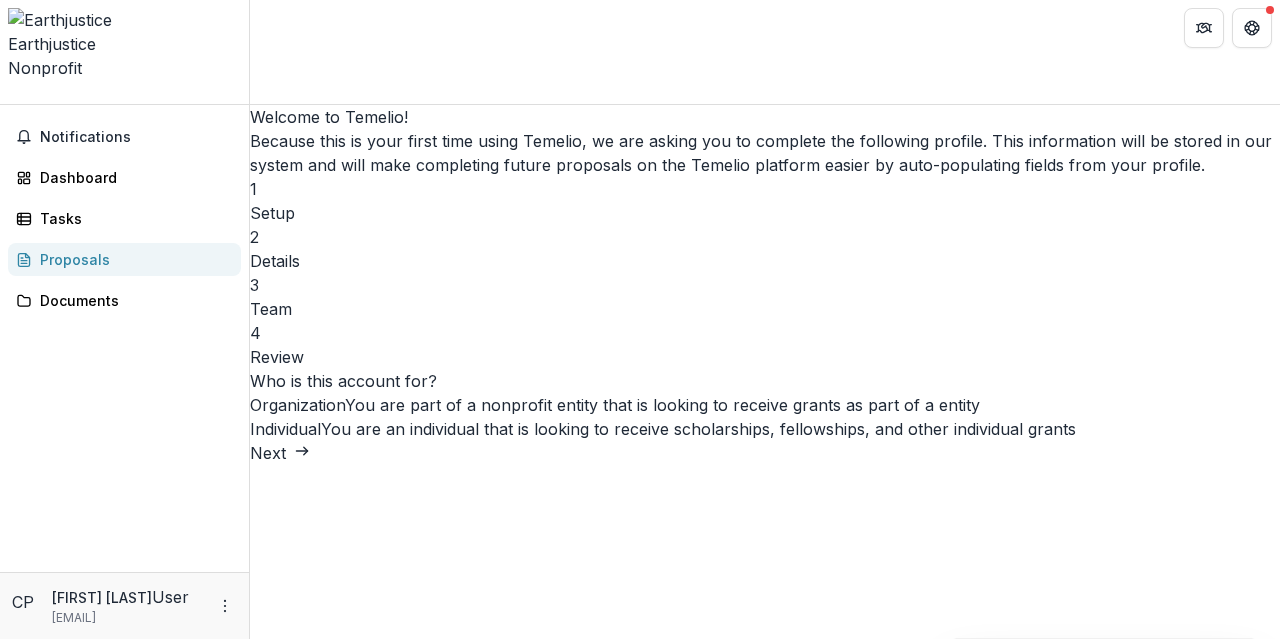 scroll, scrollTop: 48, scrollLeft: 0, axis: vertical 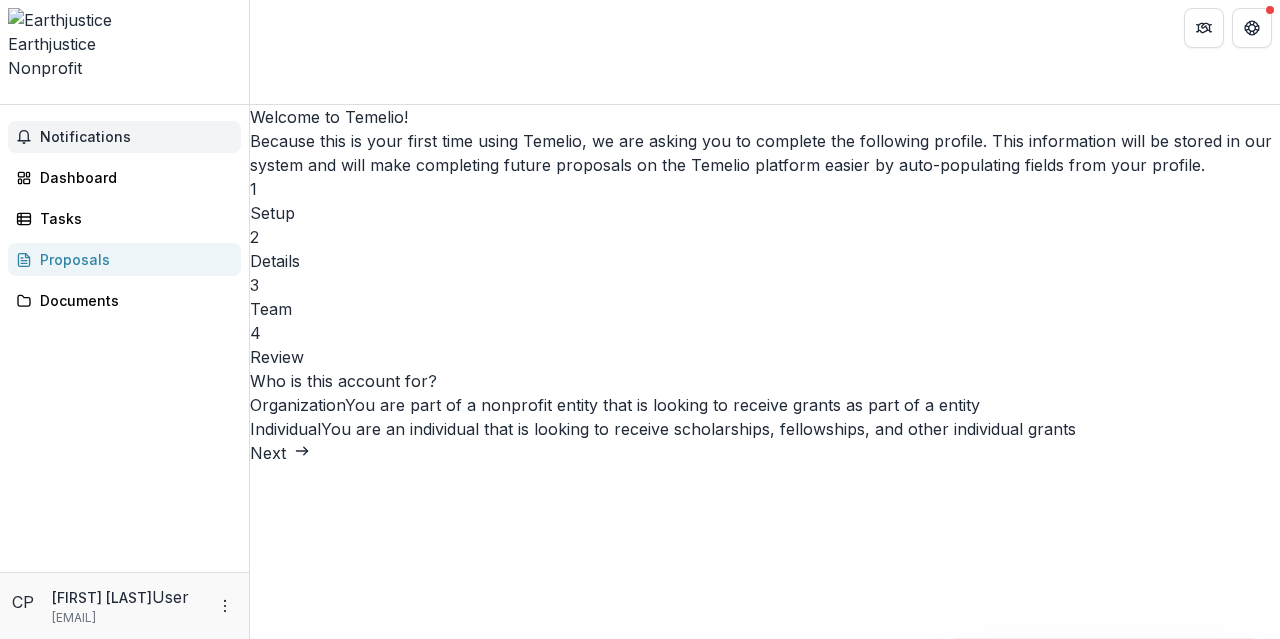 click on "Notifications" at bounding box center [136, 137] 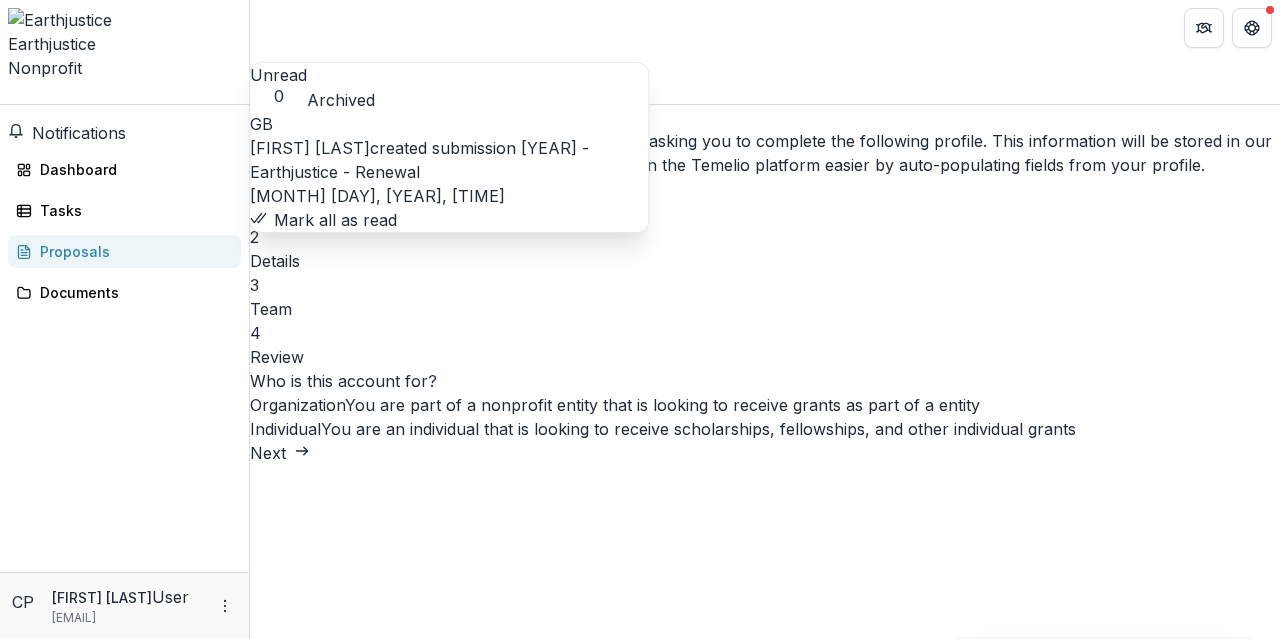 click on "[YEAR] - Earthjustice - Renewal" at bounding box center (419, 160) 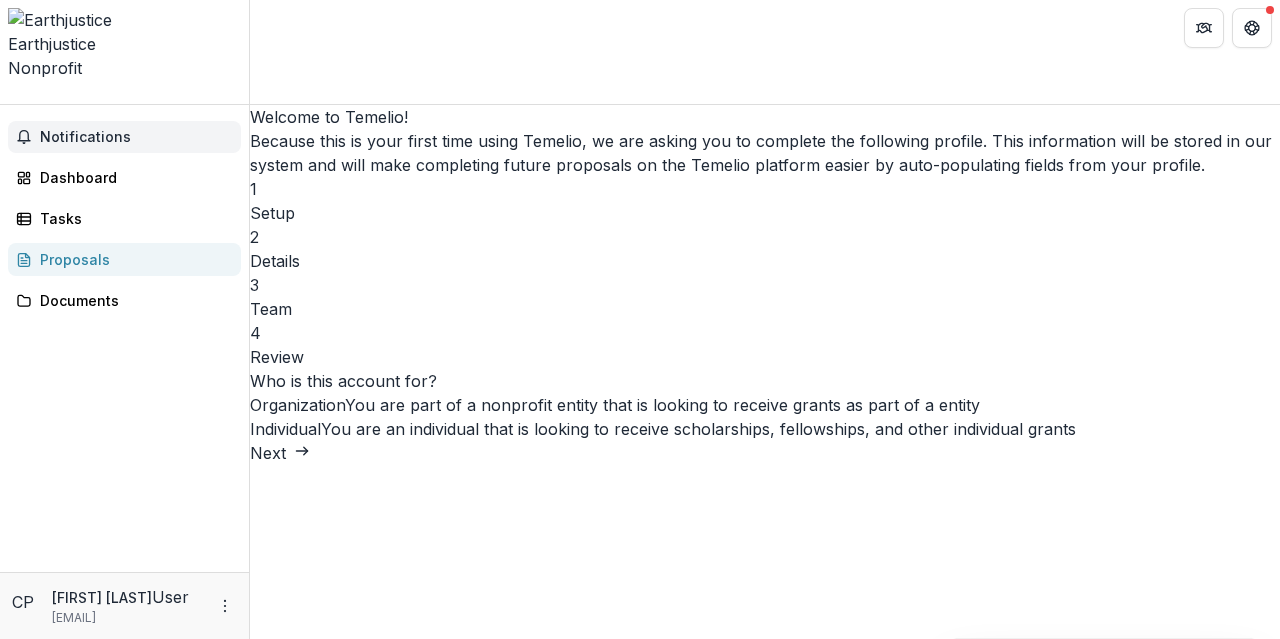 click on "Notifications" at bounding box center [124, 137] 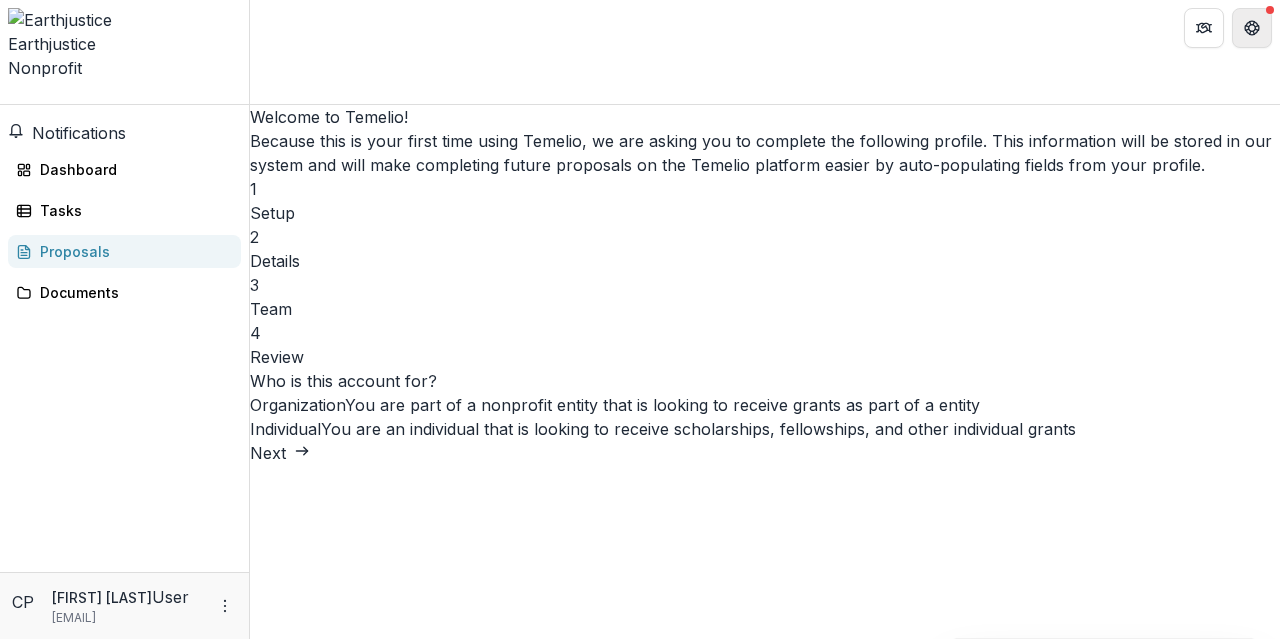 click at bounding box center (1252, 28) 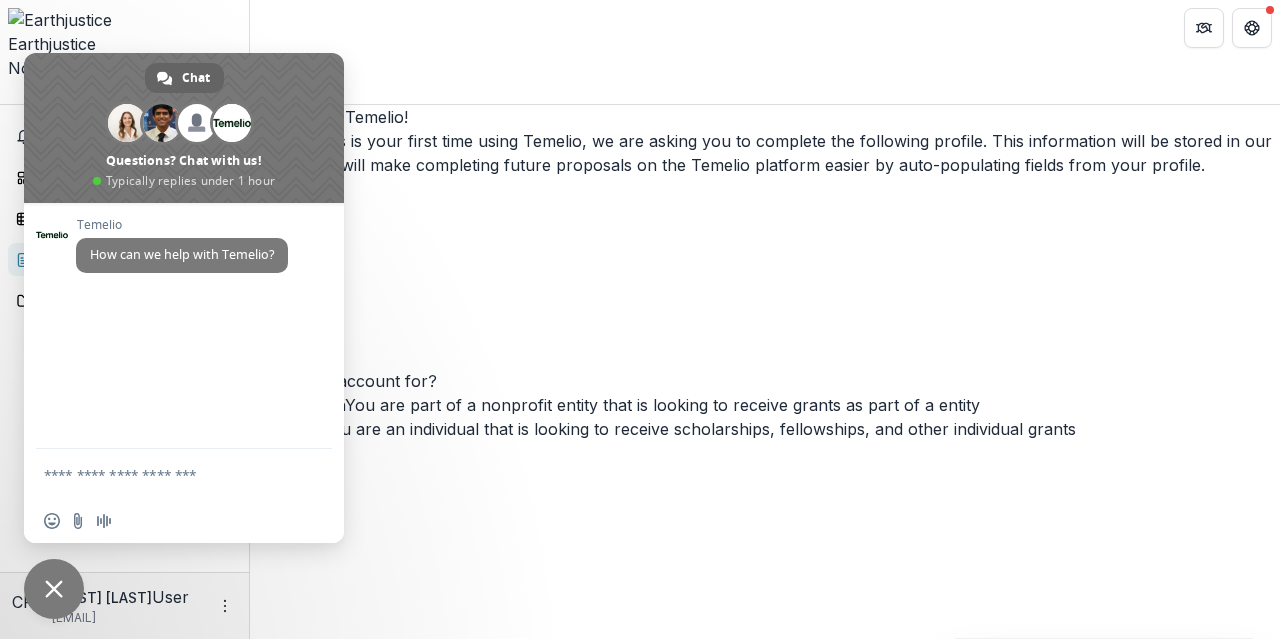click at bounding box center (765, 27) 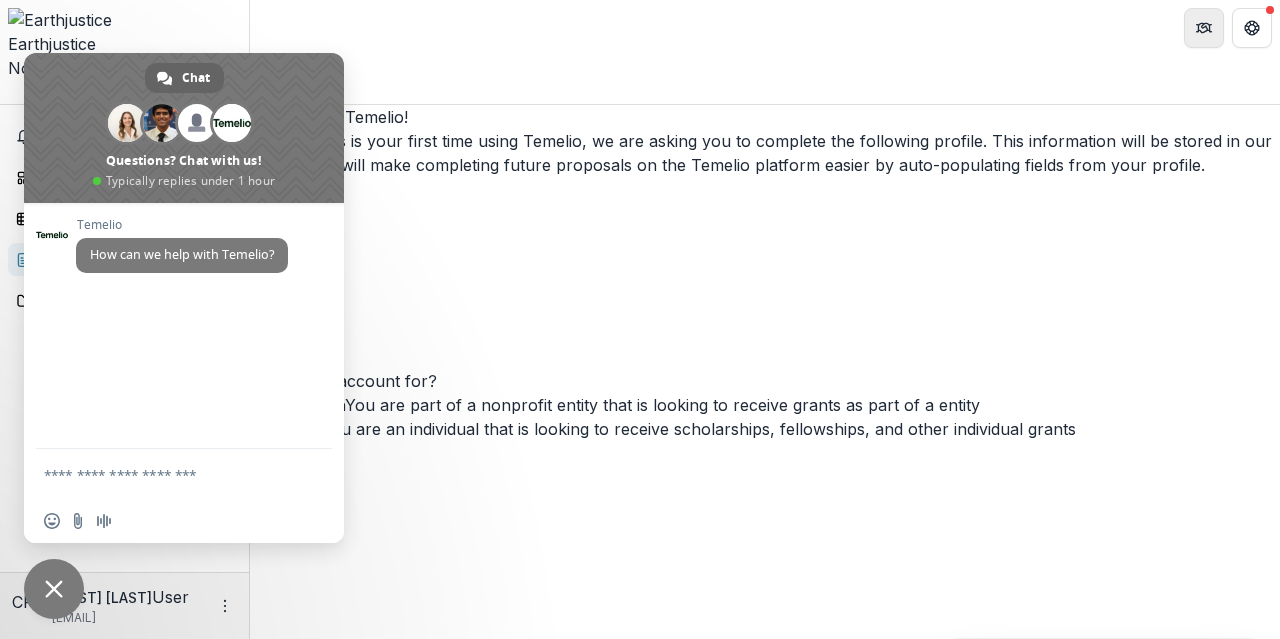 click 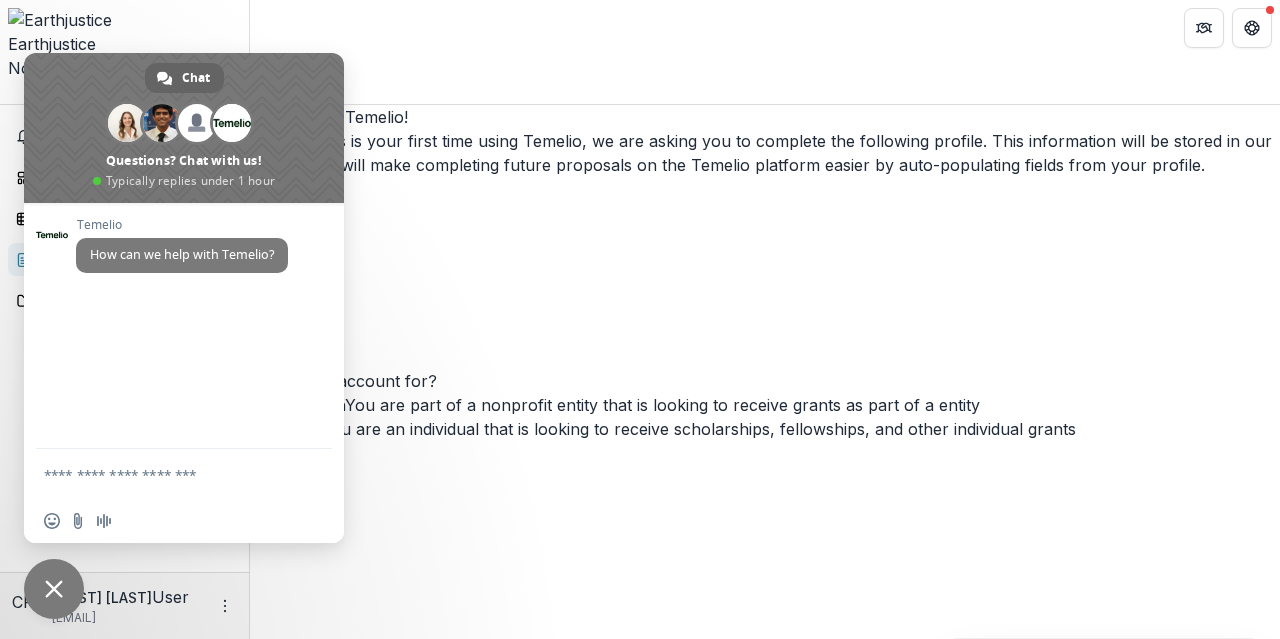 click at bounding box center (0, 681) 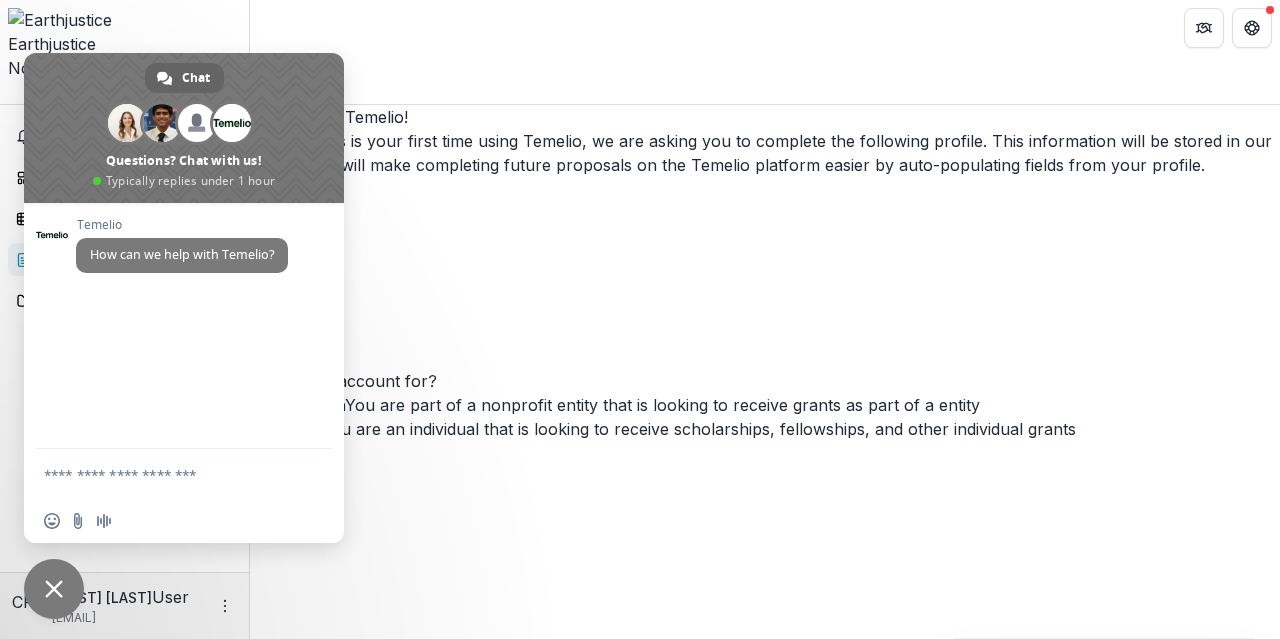 click at bounding box center [765, 27] 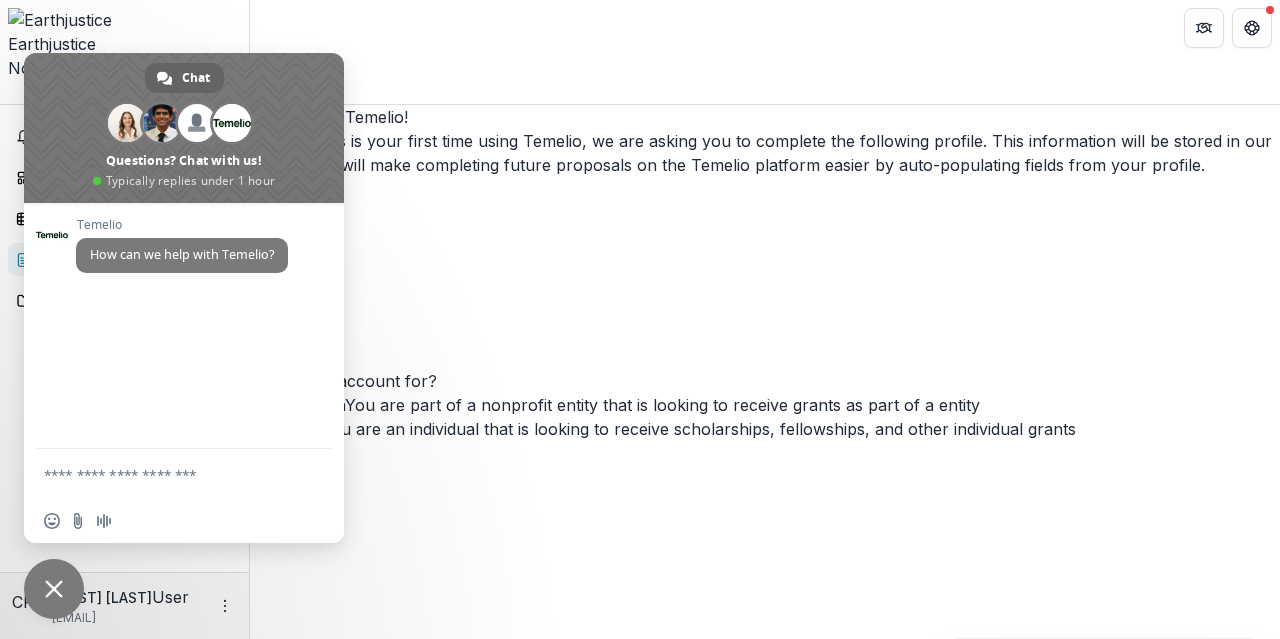 click at bounding box center (765, 27) 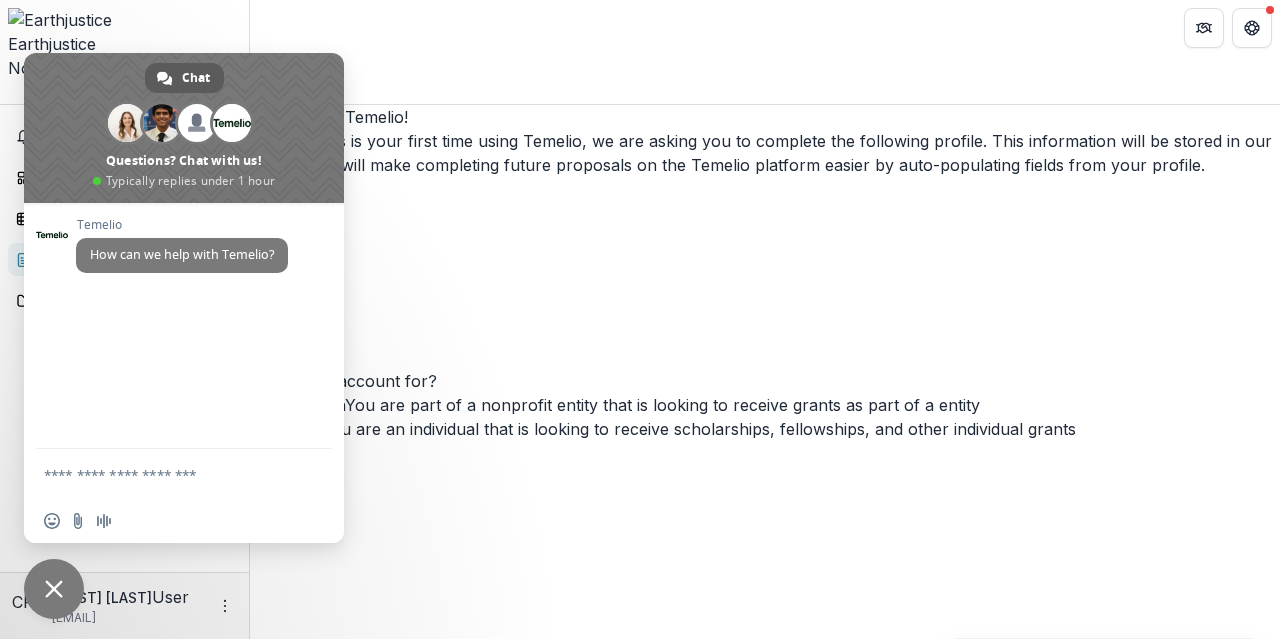 click on "Chat" at bounding box center [196, 78] 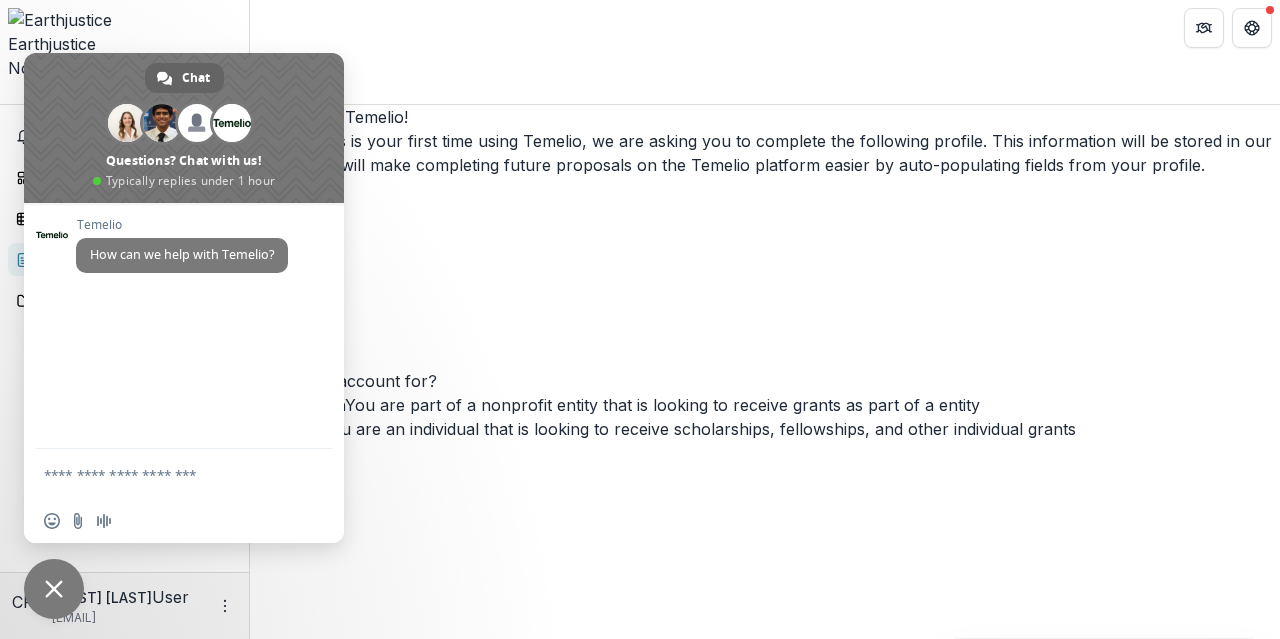click at bounding box center [765, 27] 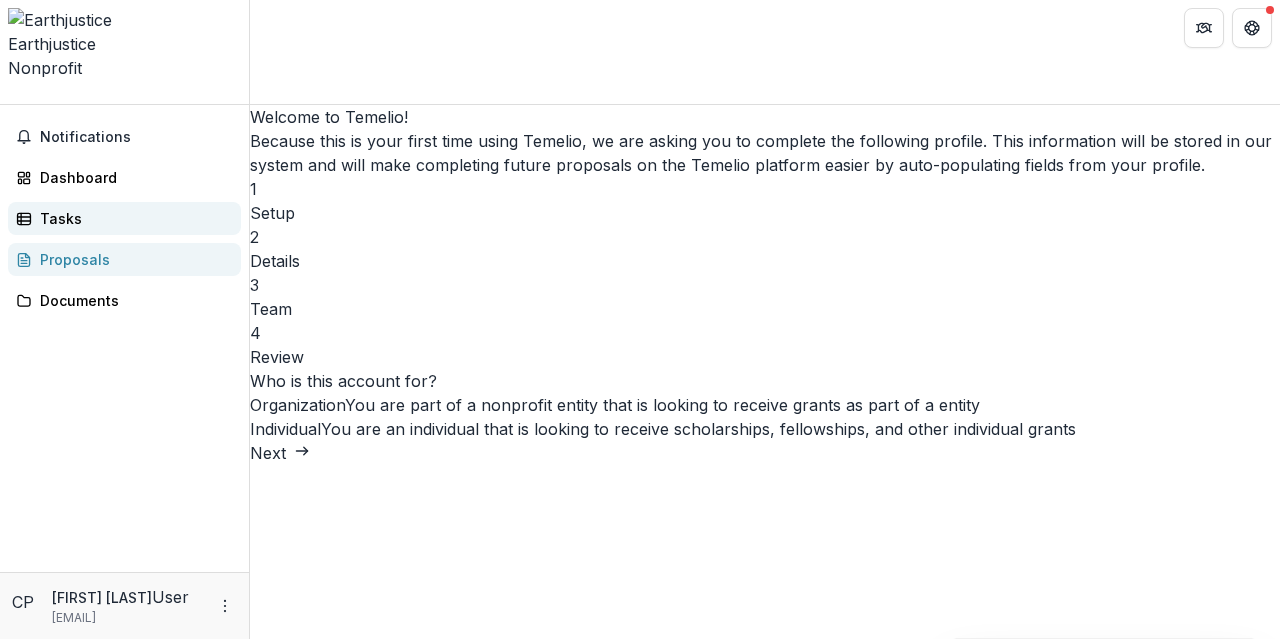 click on "Tasks" at bounding box center [132, 218] 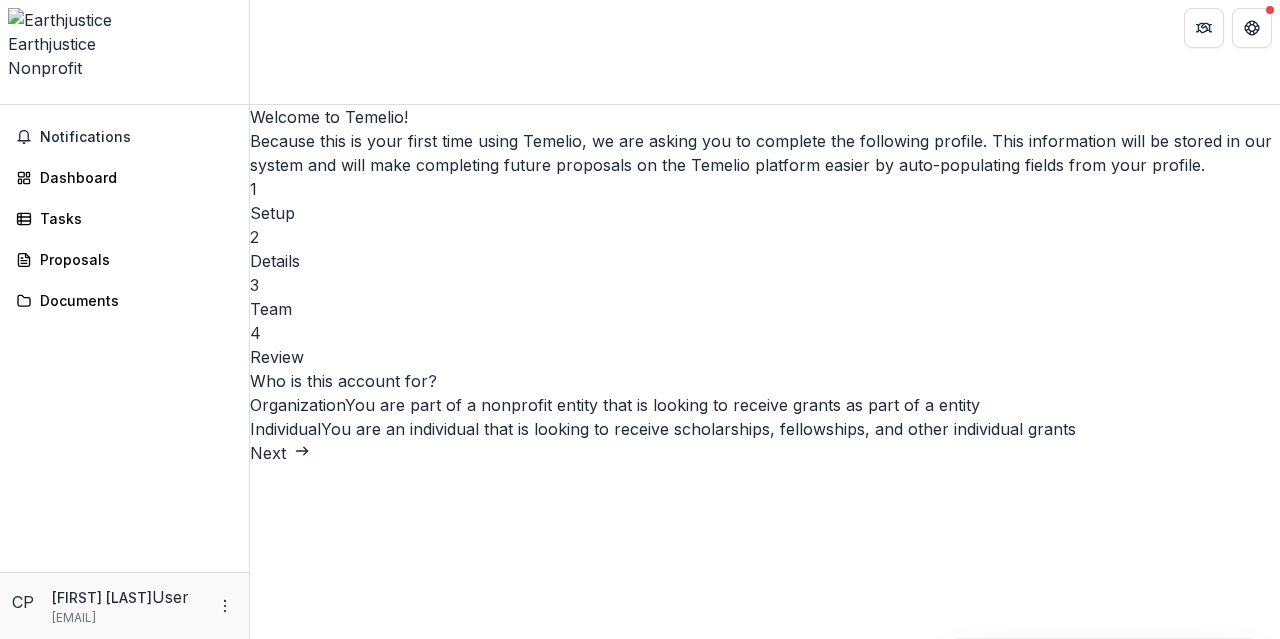 click 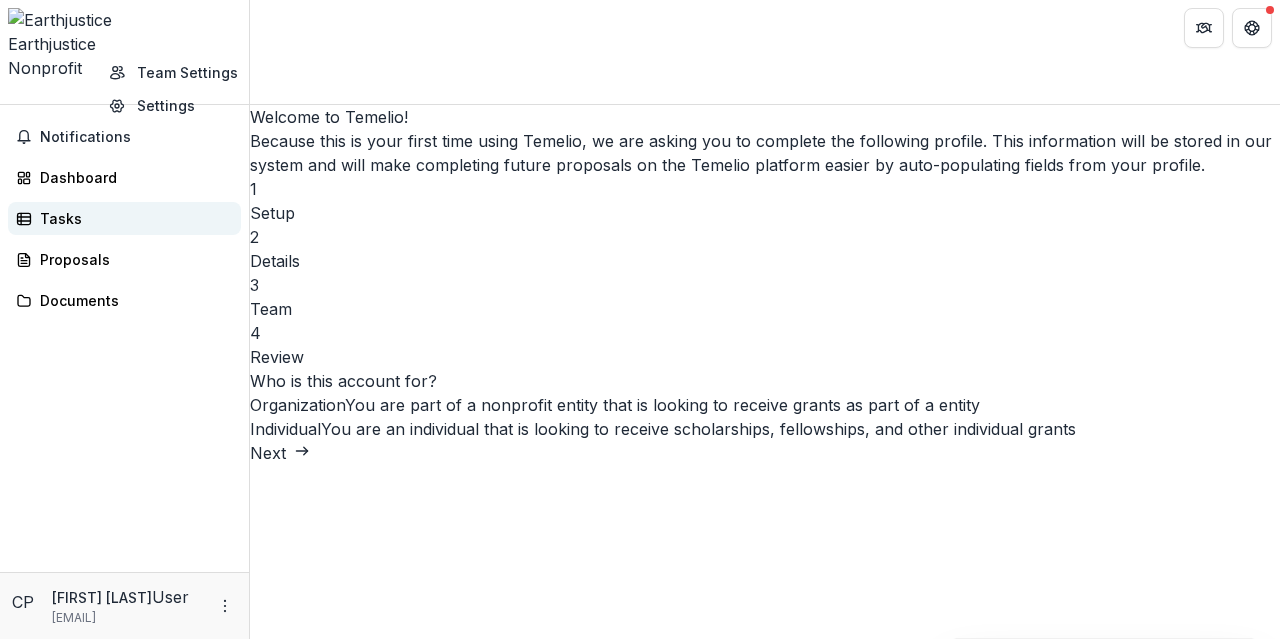 click on "Tasks" at bounding box center (132, 218) 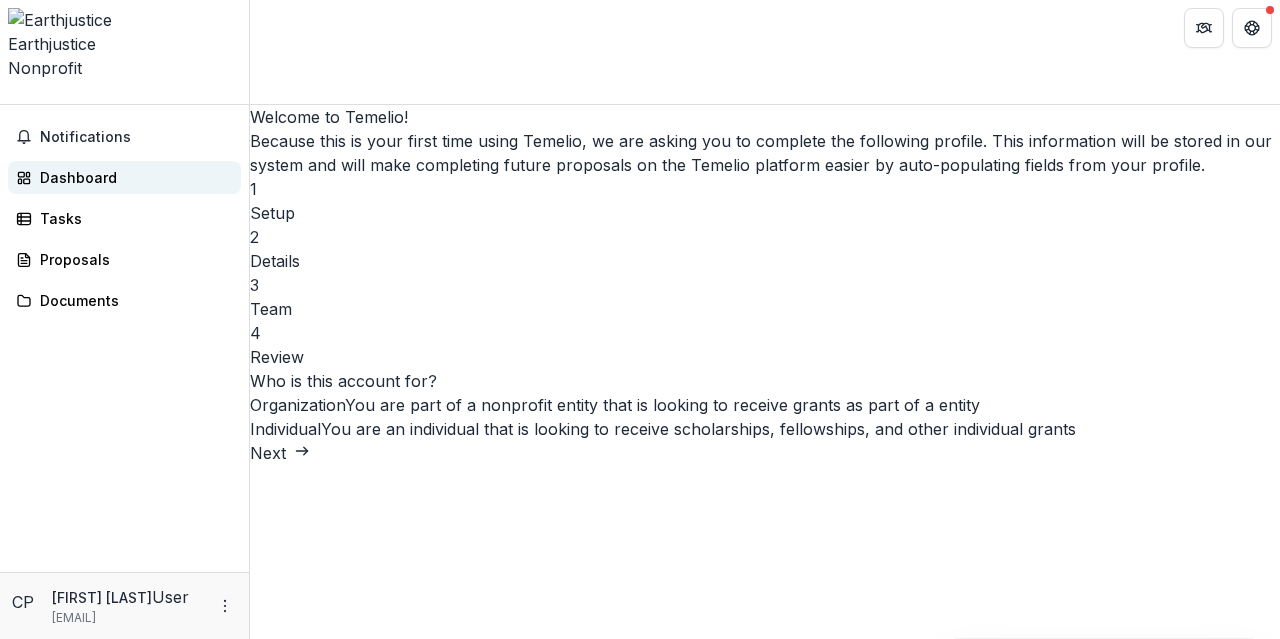 click on "Dashboard" at bounding box center [124, 177] 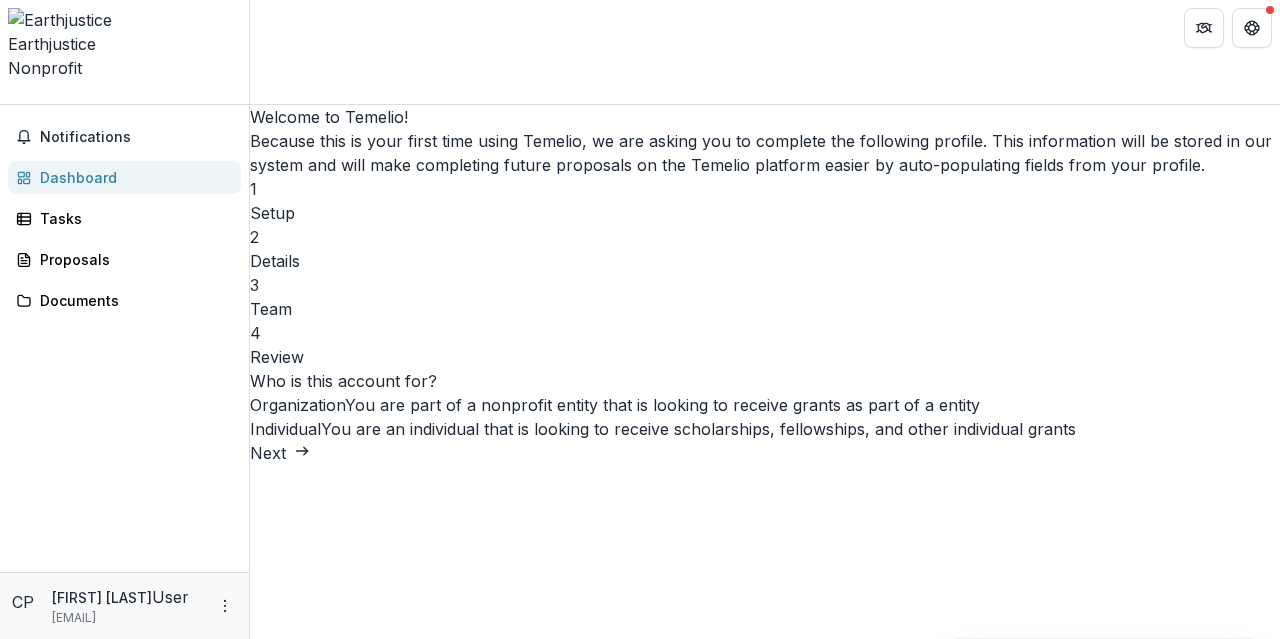 click on "Notifications Dashboard Tasks Proposals Documents" at bounding box center [124, 338] 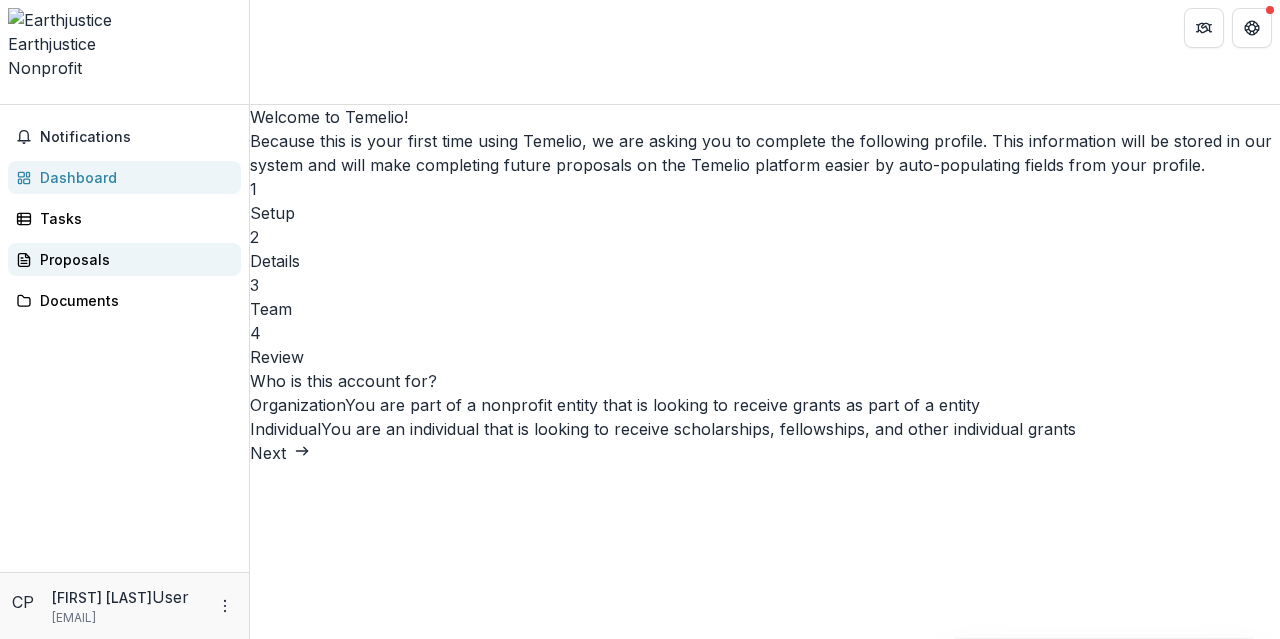 click on "Proposals" at bounding box center [132, 259] 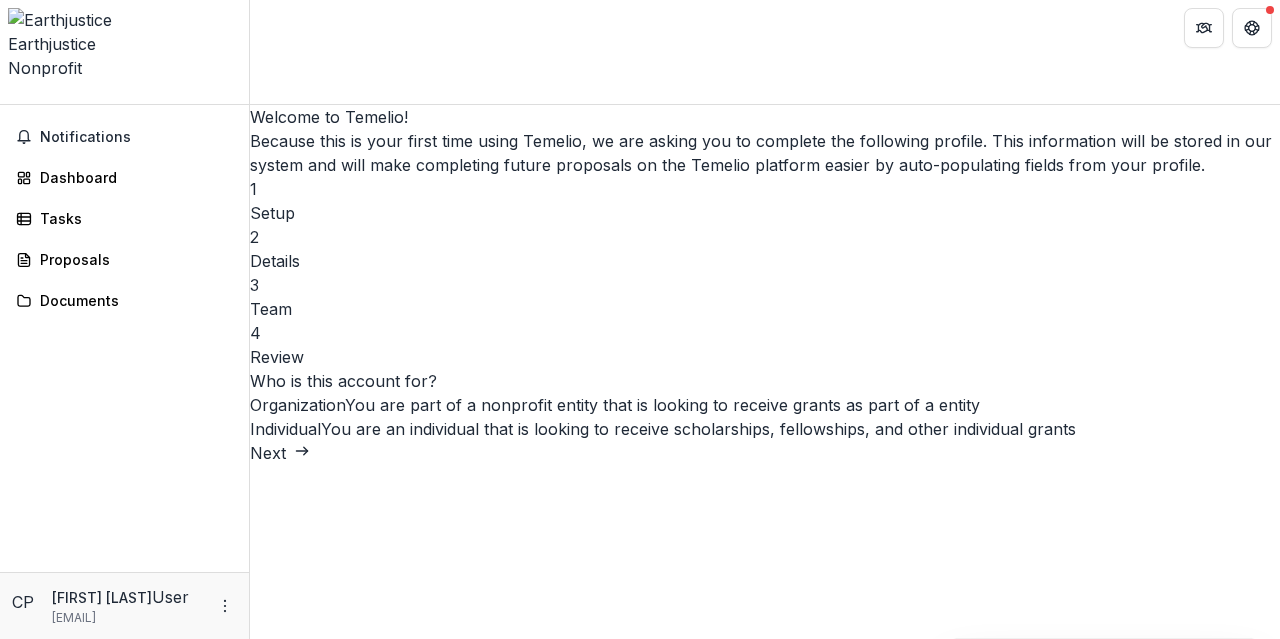 click on "Next" at bounding box center [280, 453] 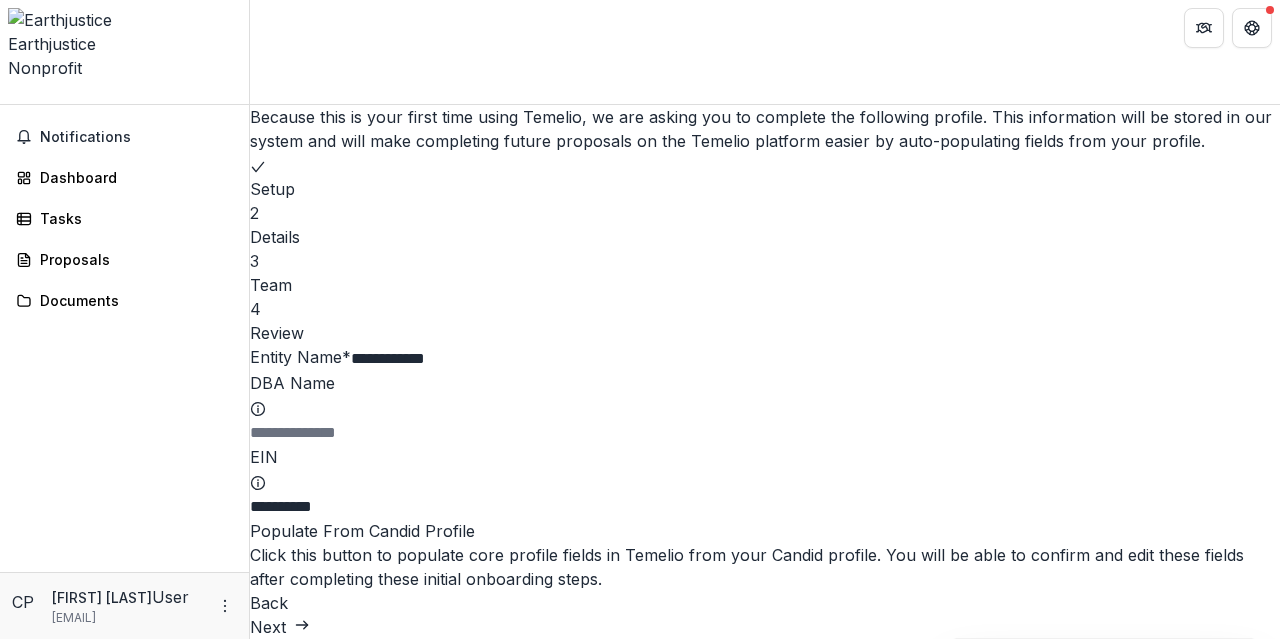 scroll, scrollTop: 184, scrollLeft: 0, axis: vertical 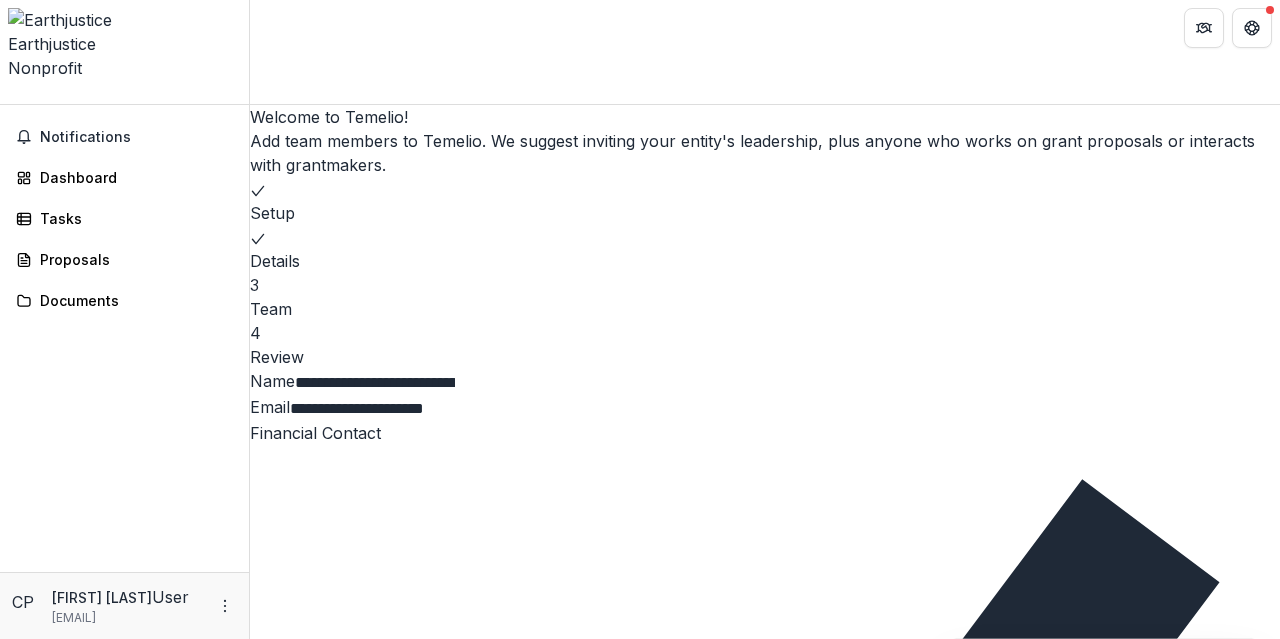 click on "Add Team Member" at bounding box center (335, 1339) 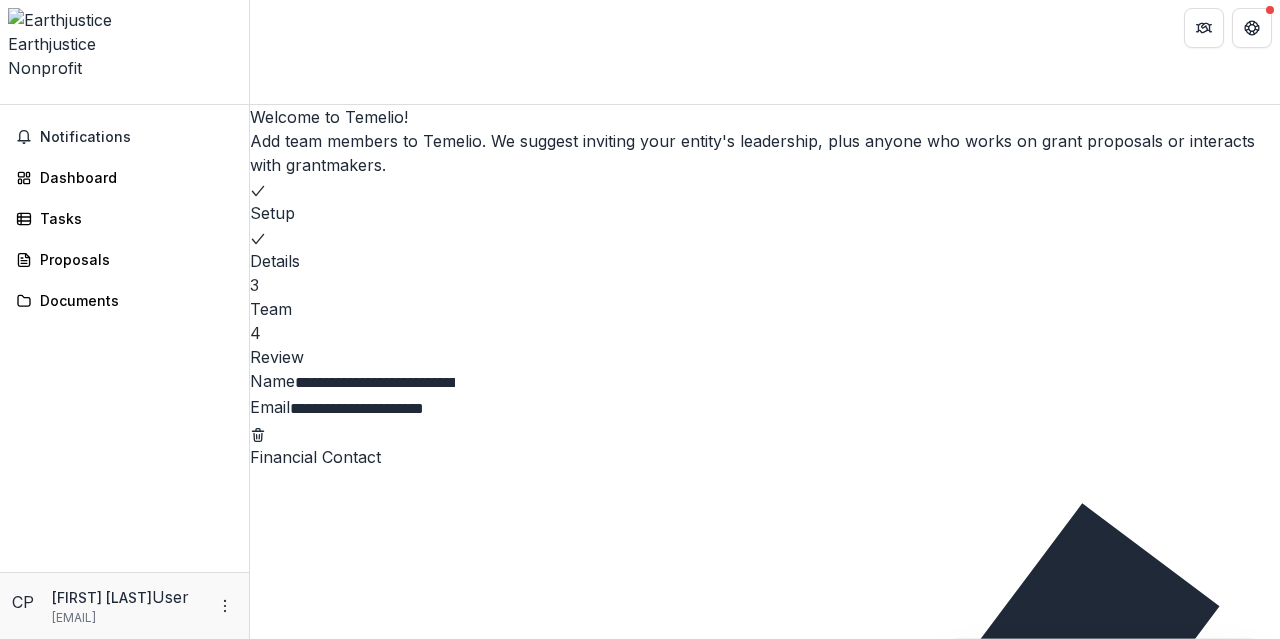 click on "*********" at bounding box center [375, 1365] 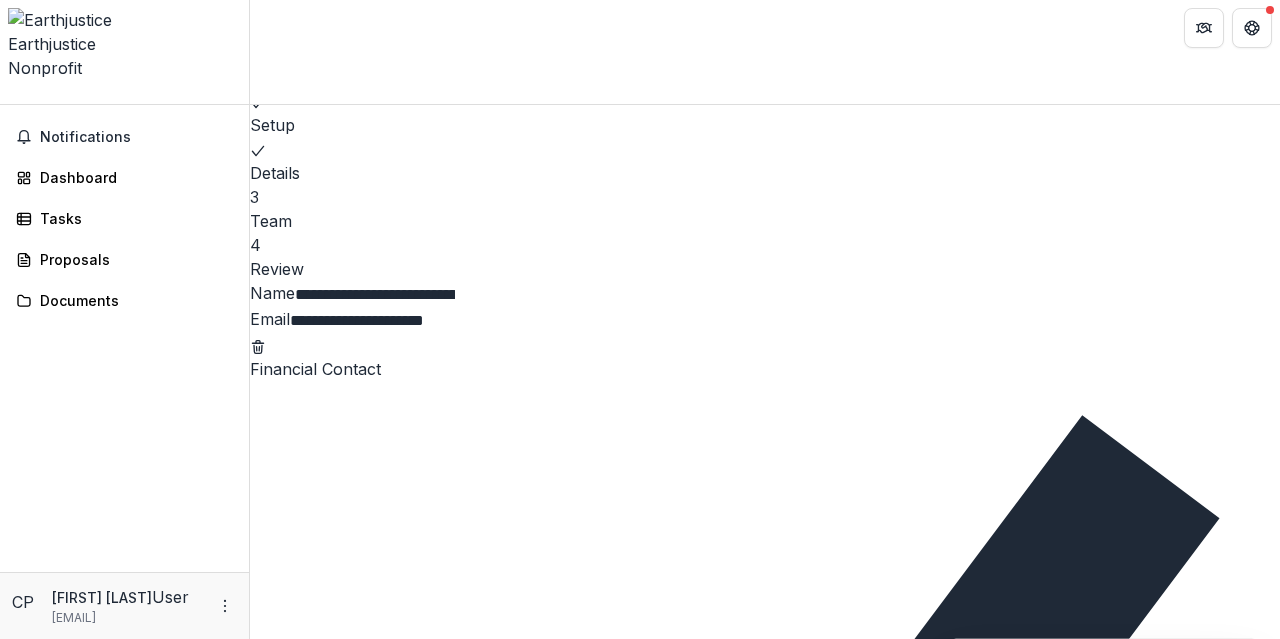 scroll, scrollTop: 89, scrollLeft: 0, axis: vertical 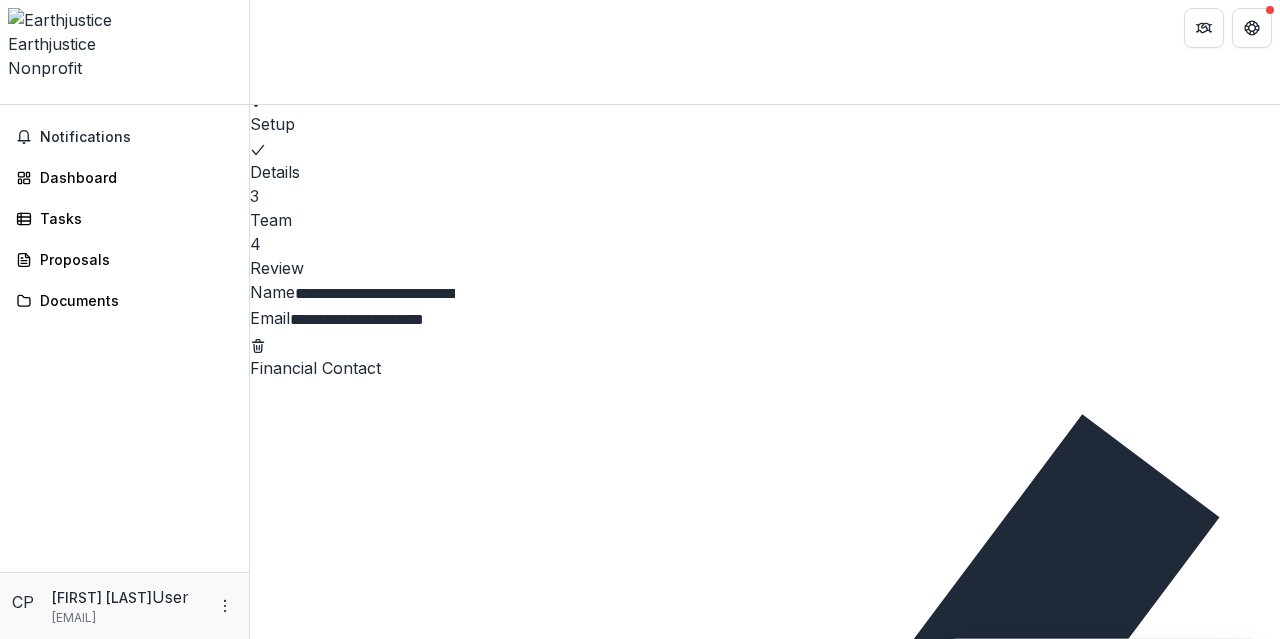 type on "**********" 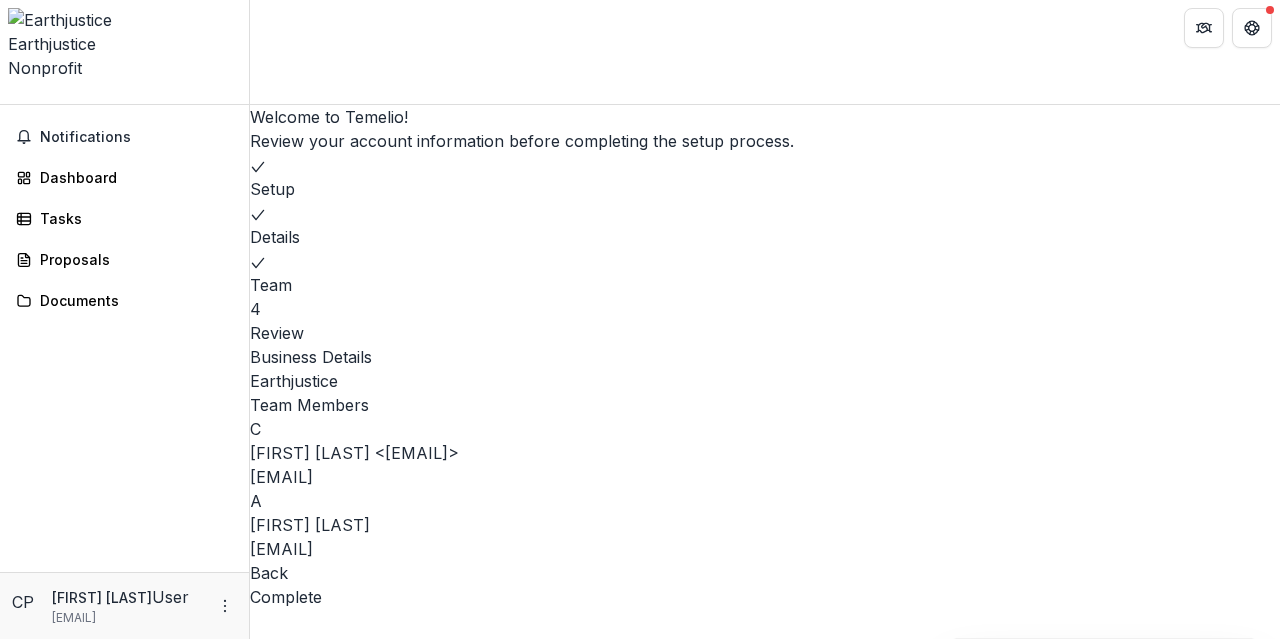 scroll, scrollTop: 93, scrollLeft: 0, axis: vertical 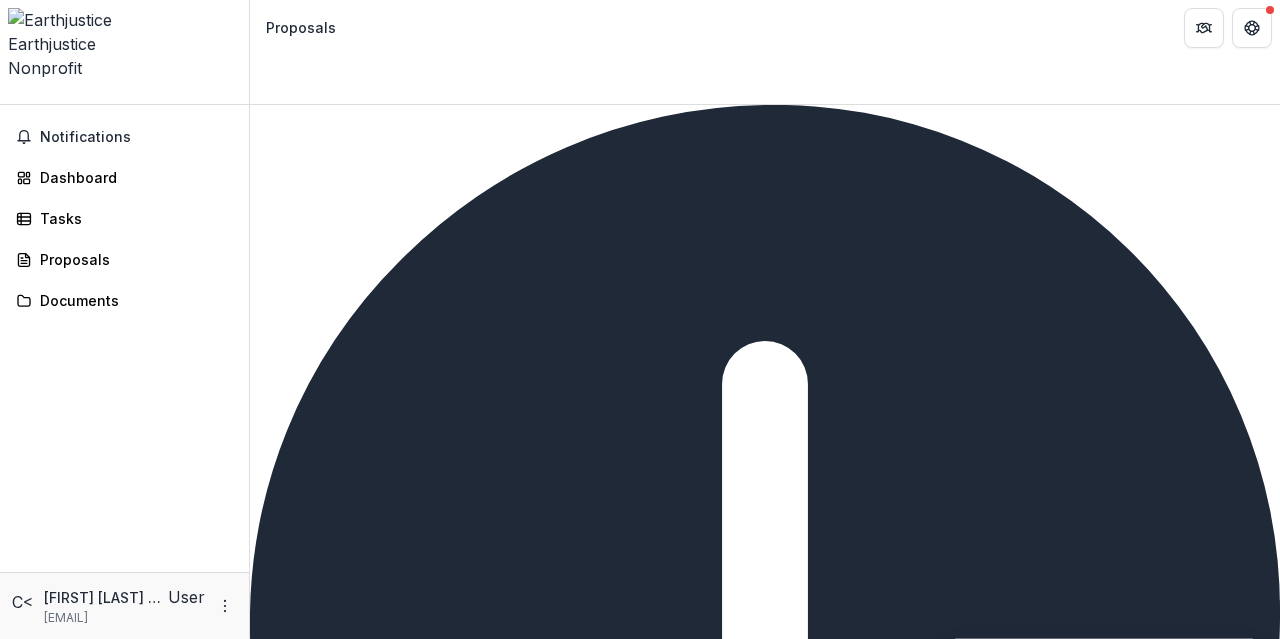 click on "Complete" at bounding box center [298, 1195] 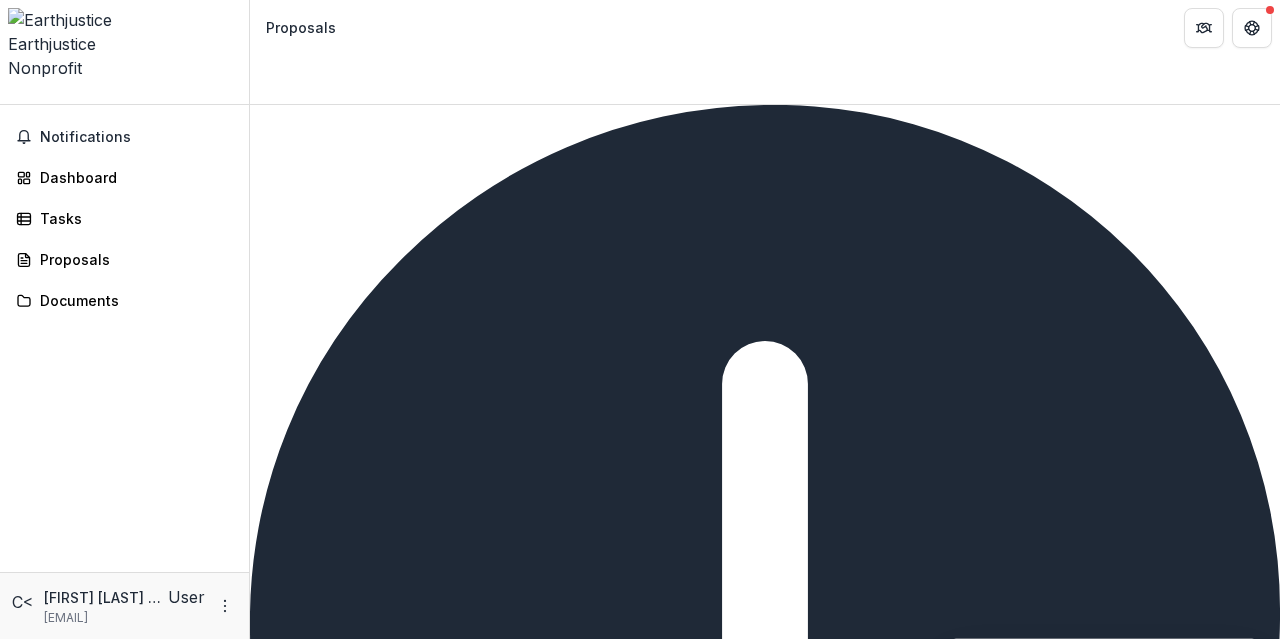 scroll, scrollTop: 237, scrollLeft: 0, axis: vertical 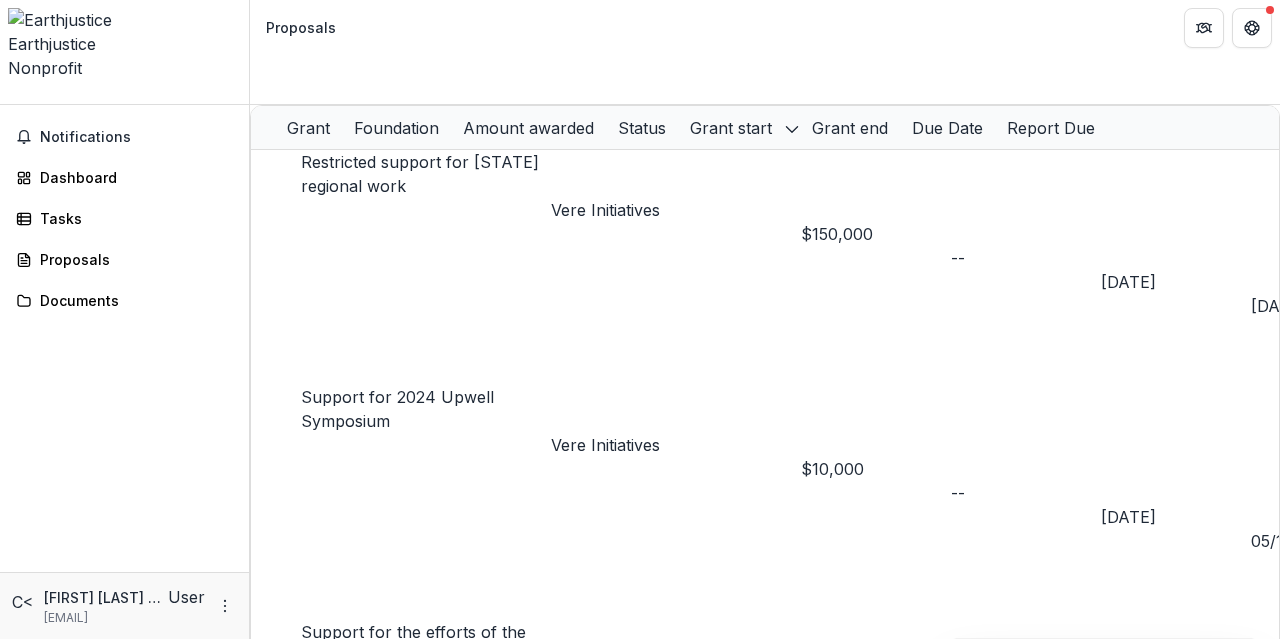 click on "[FIRST] [LAST] <[EMAIL]>" at bounding box center [106, 597] 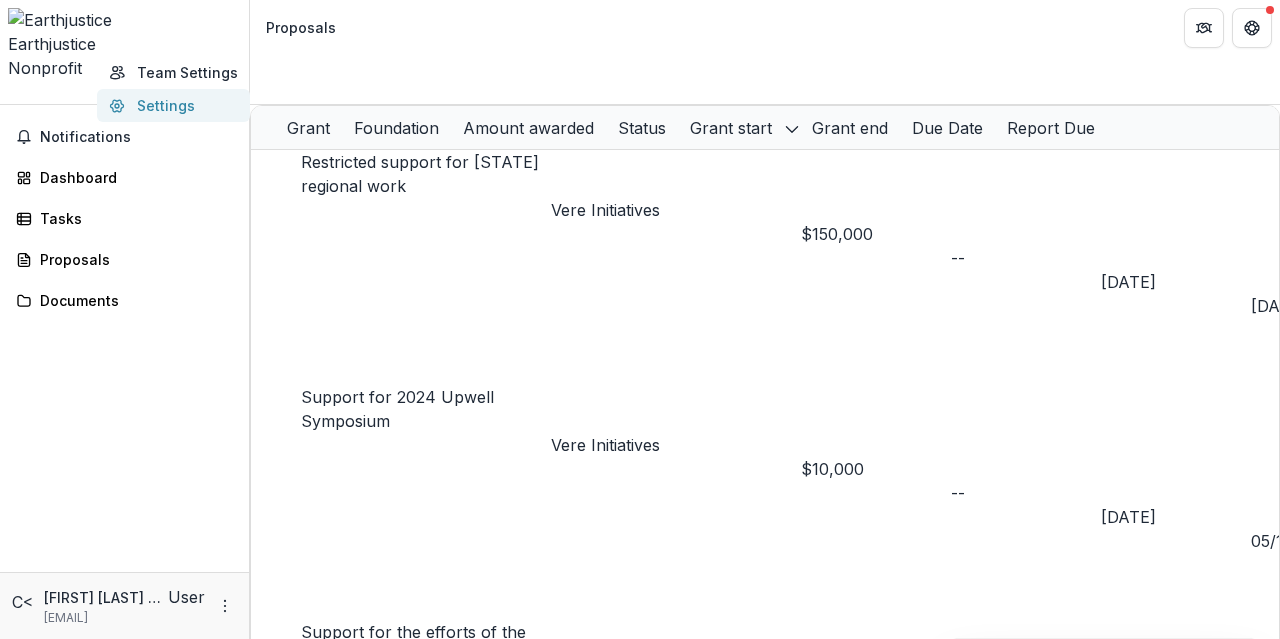 click on "Settings" at bounding box center [173, 105] 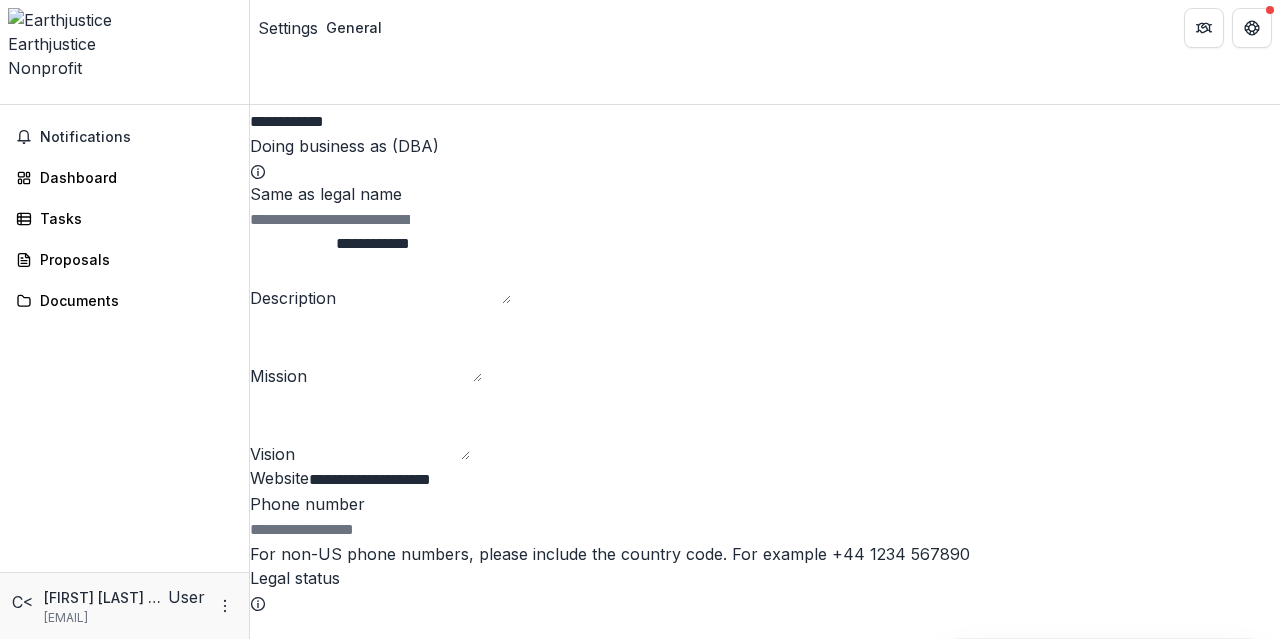 scroll, scrollTop: 0, scrollLeft: 0, axis: both 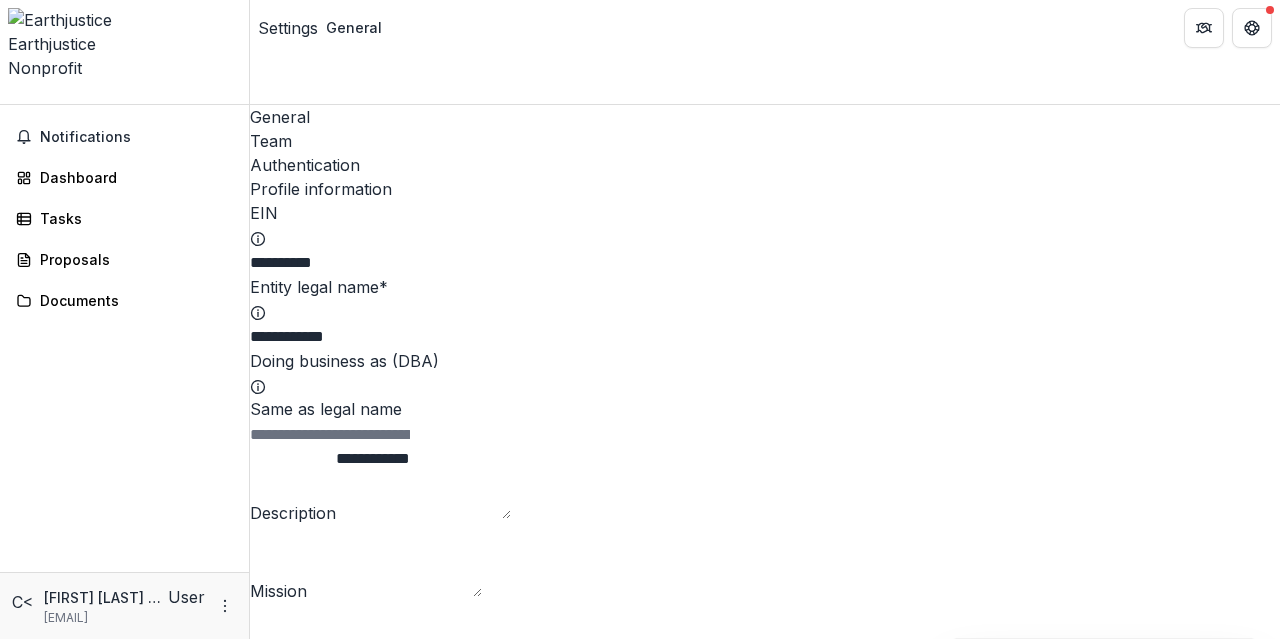 click on "Team" at bounding box center (765, 141) 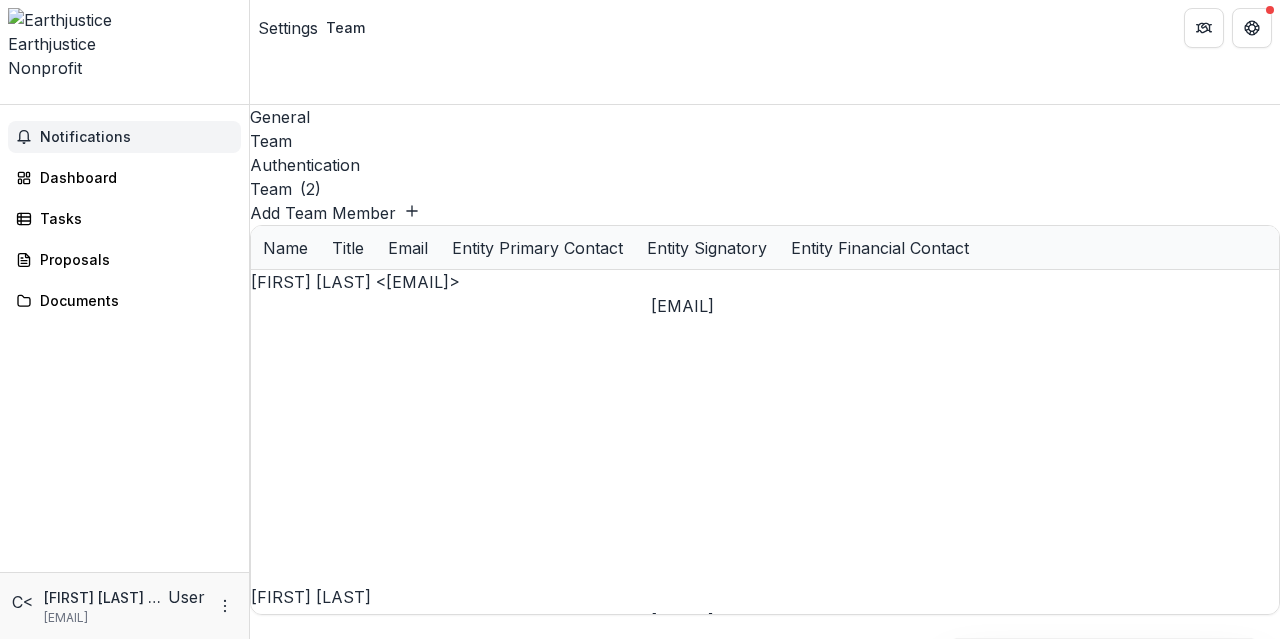 click on "Notifications" at bounding box center (136, 137) 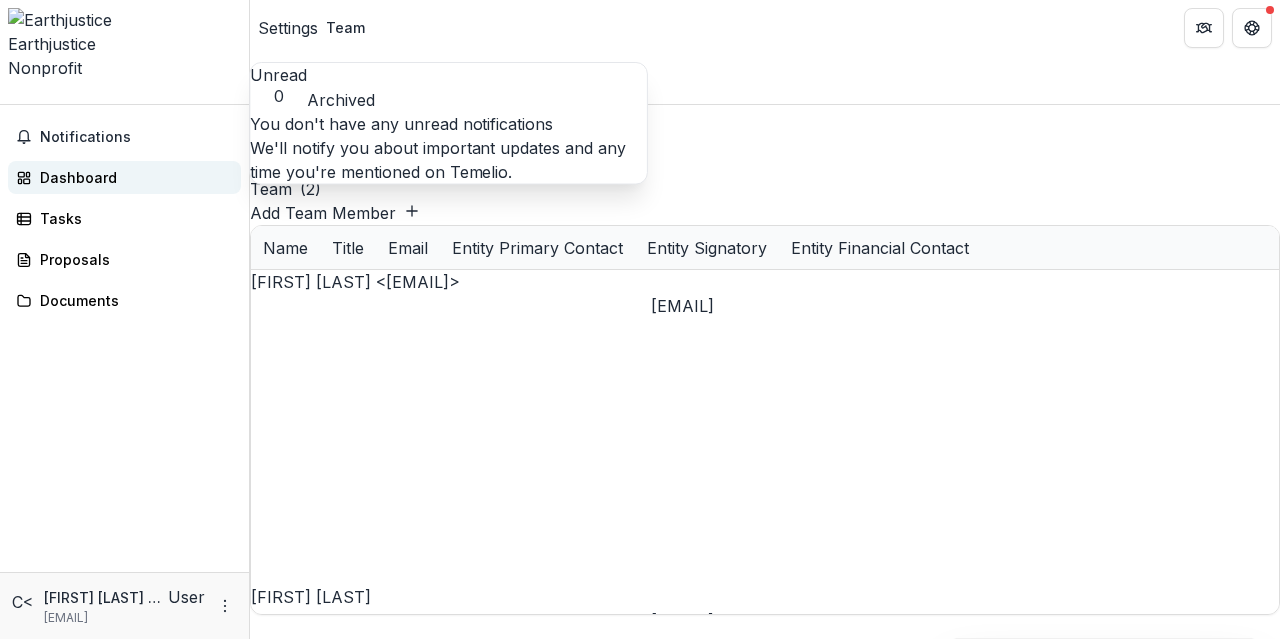 click on "Dashboard" at bounding box center (132, 177) 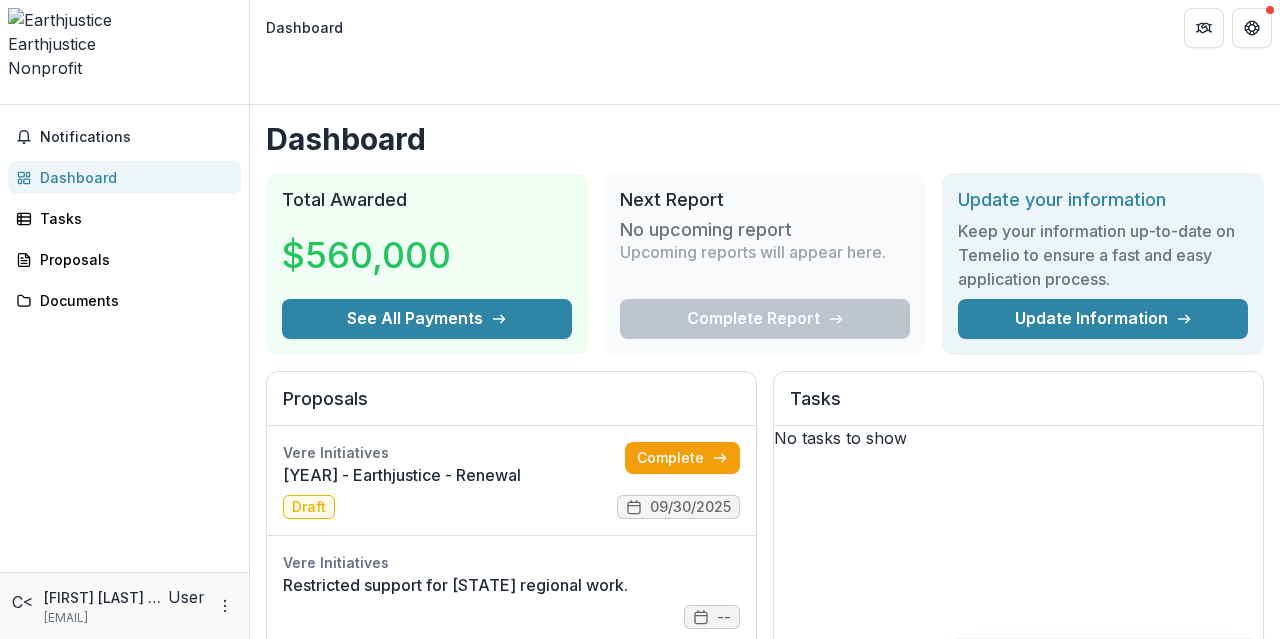click on "Dashboard" at bounding box center (132, 177) 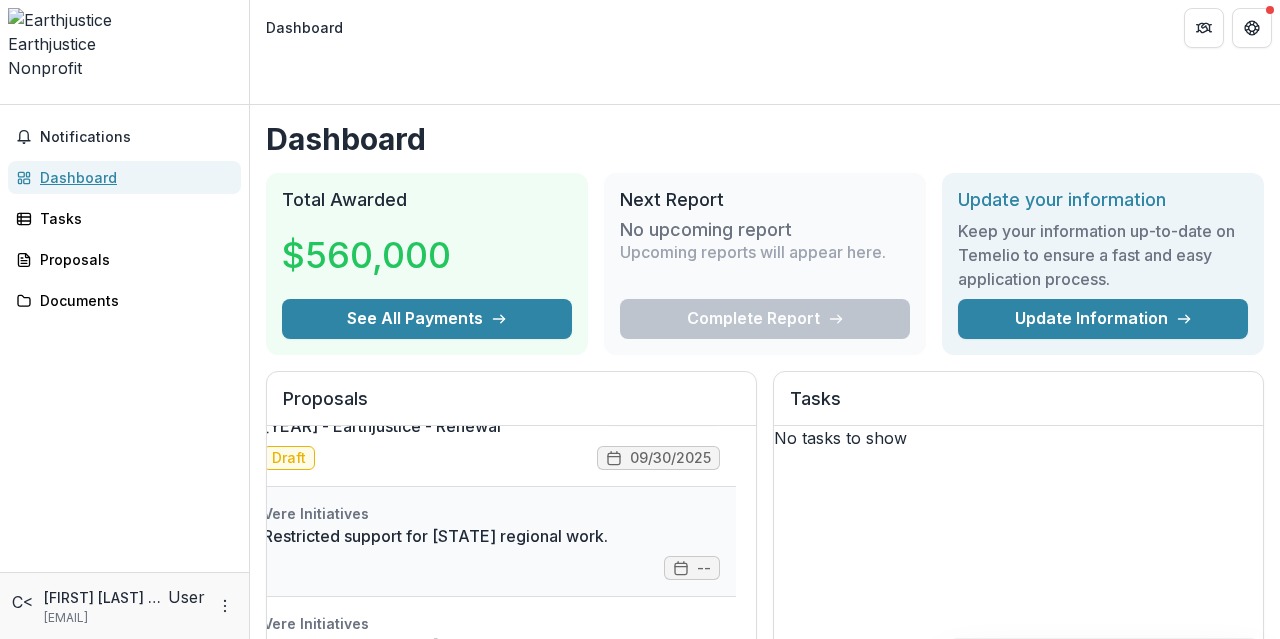 scroll, scrollTop: 0, scrollLeft: 20, axis: horizontal 